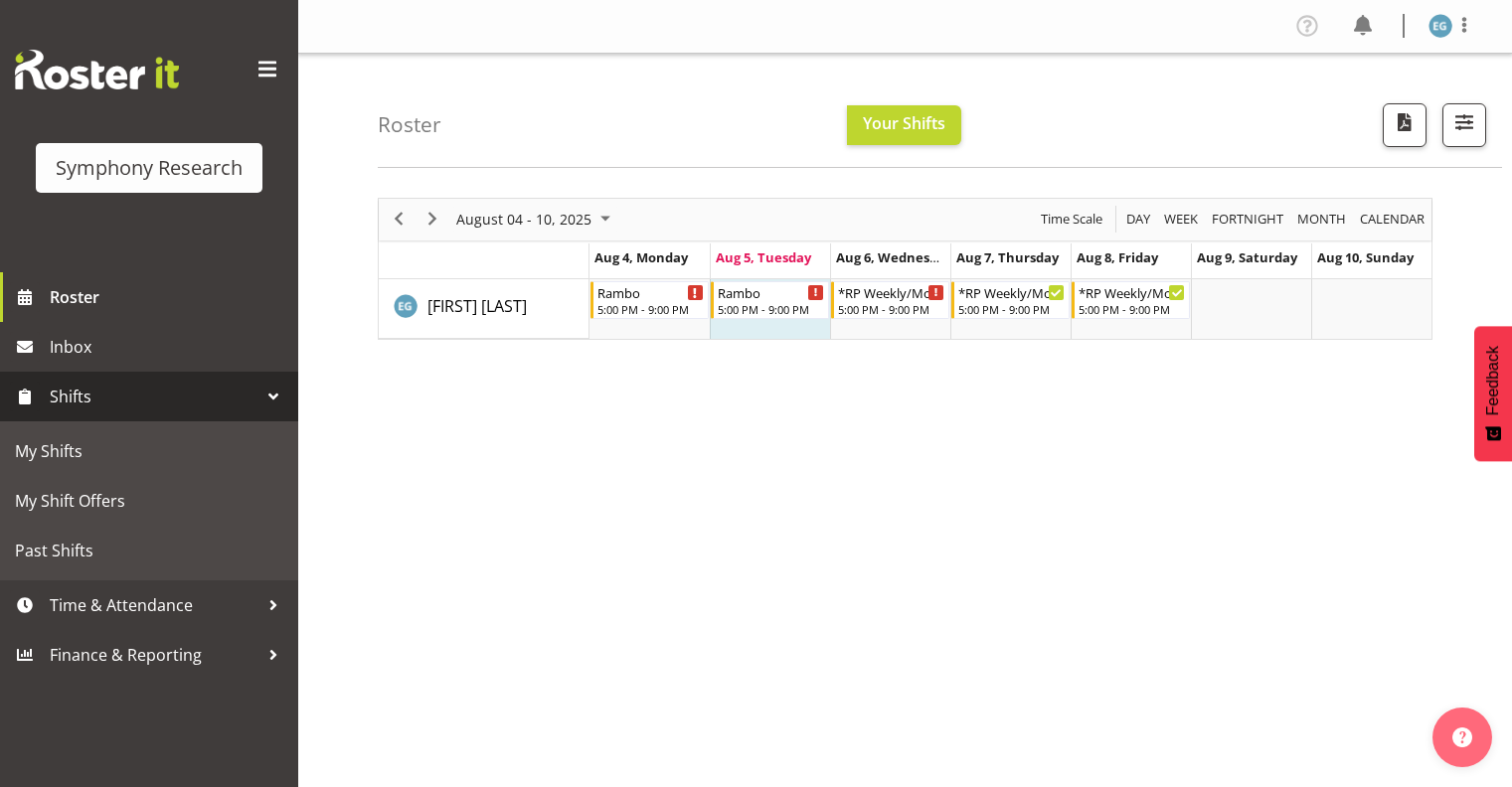 scroll, scrollTop: 0, scrollLeft: 0, axis: both 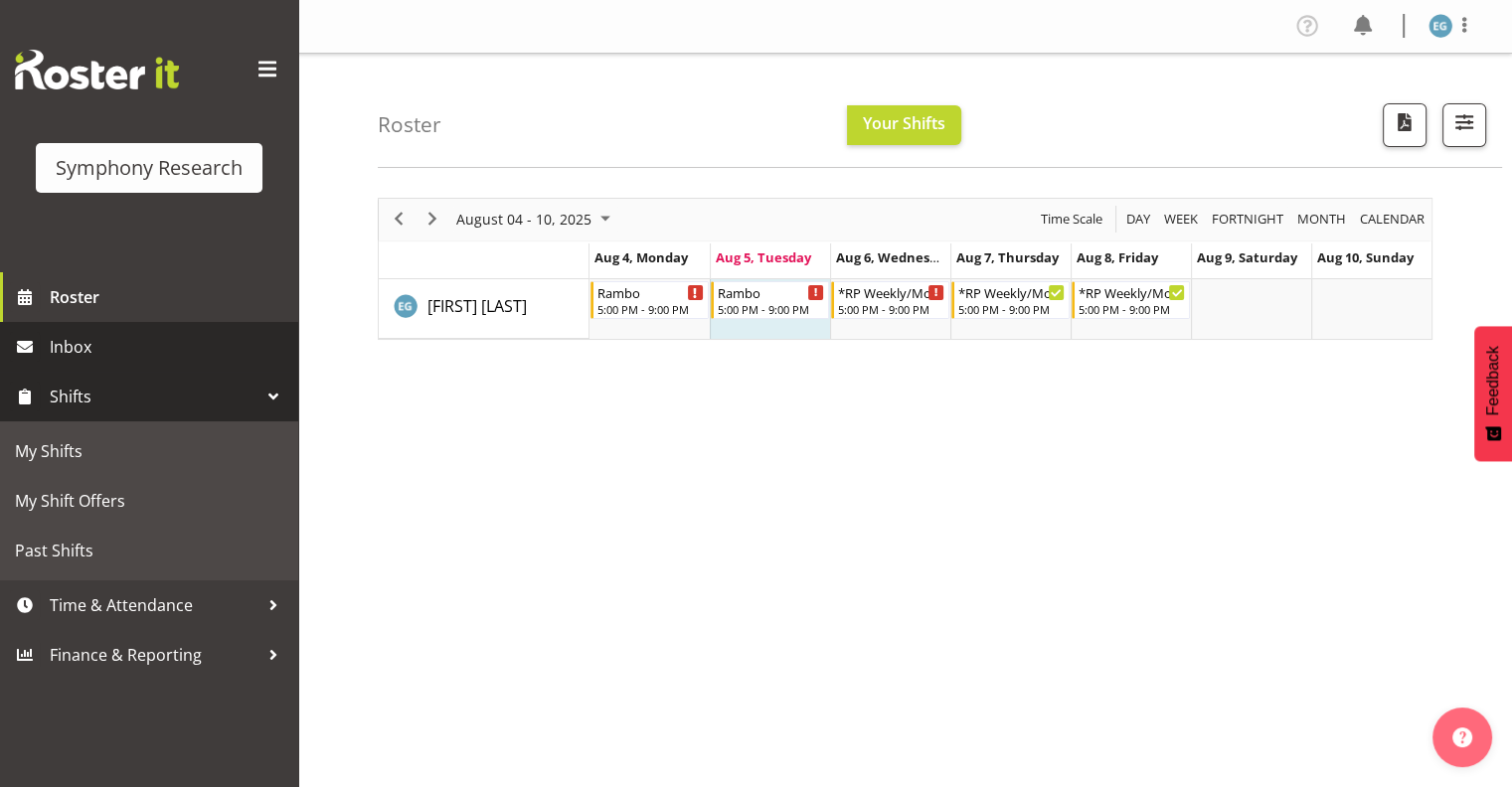 click on "Inbox" at bounding box center [169, 347] 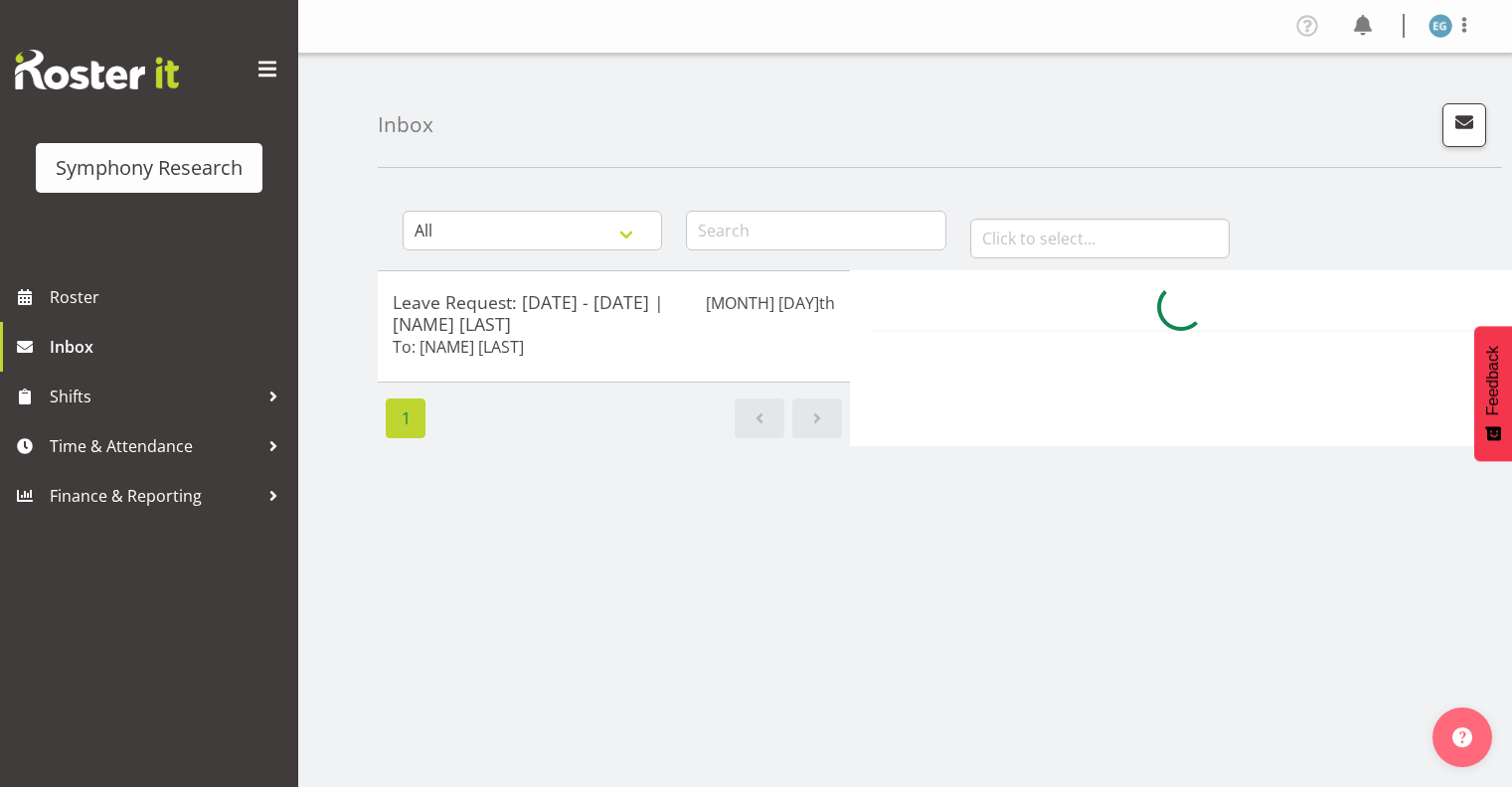 scroll, scrollTop: 0, scrollLeft: 0, axis: both 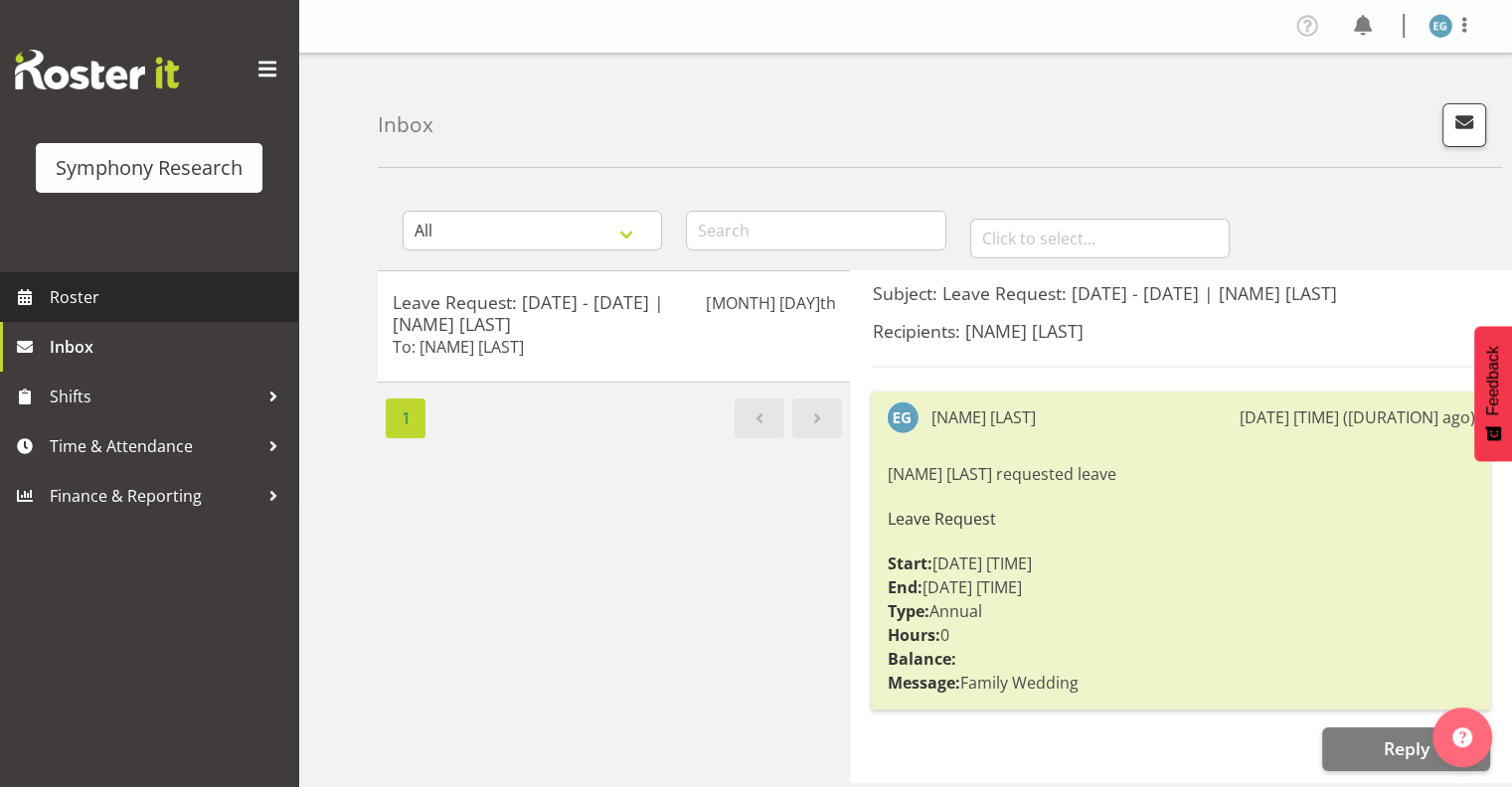 click on "Roster" at bounding box center (169, 297) 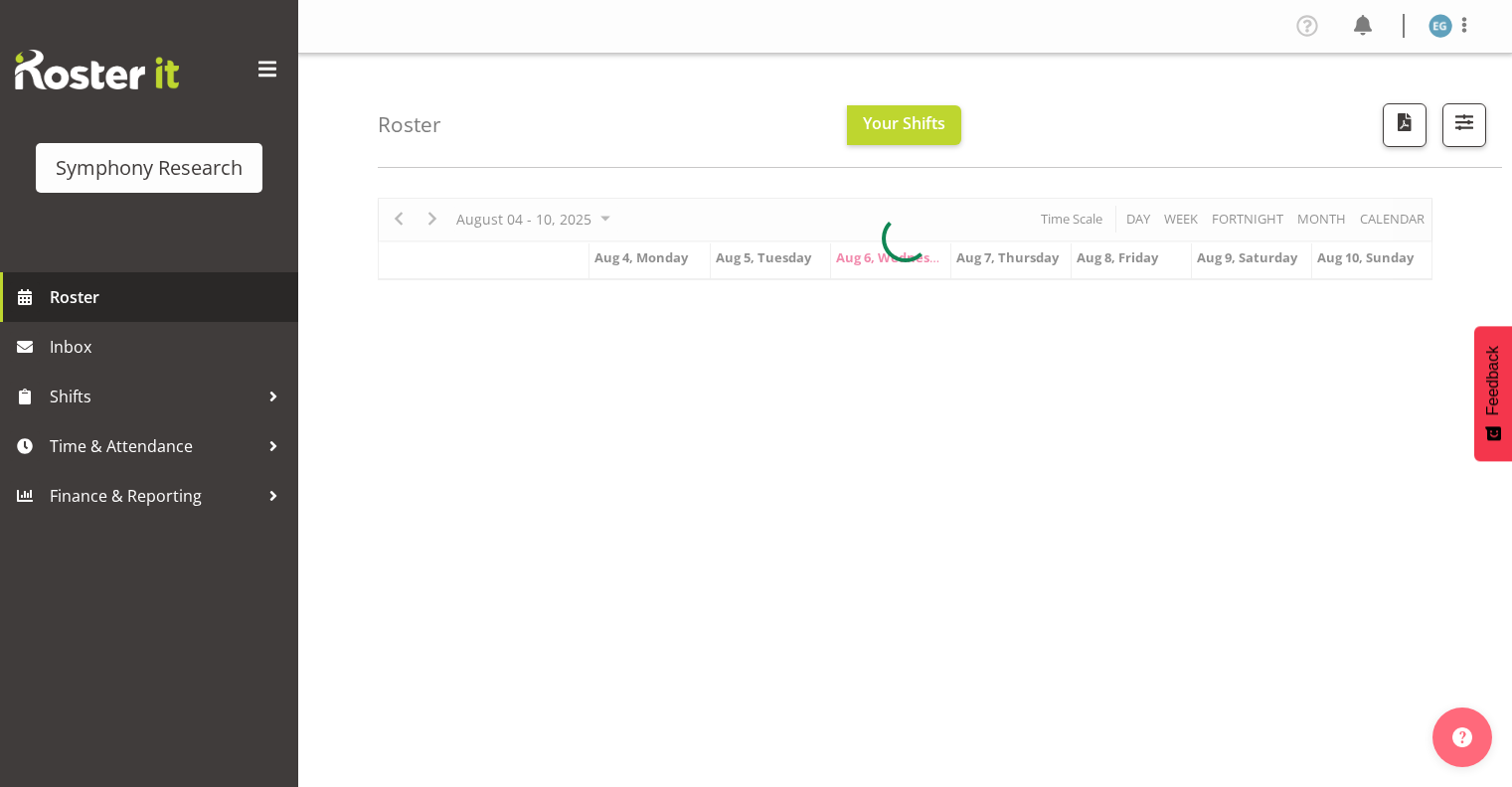 scroll, scrollTop: 0, scrollLeft: 0, axis: both 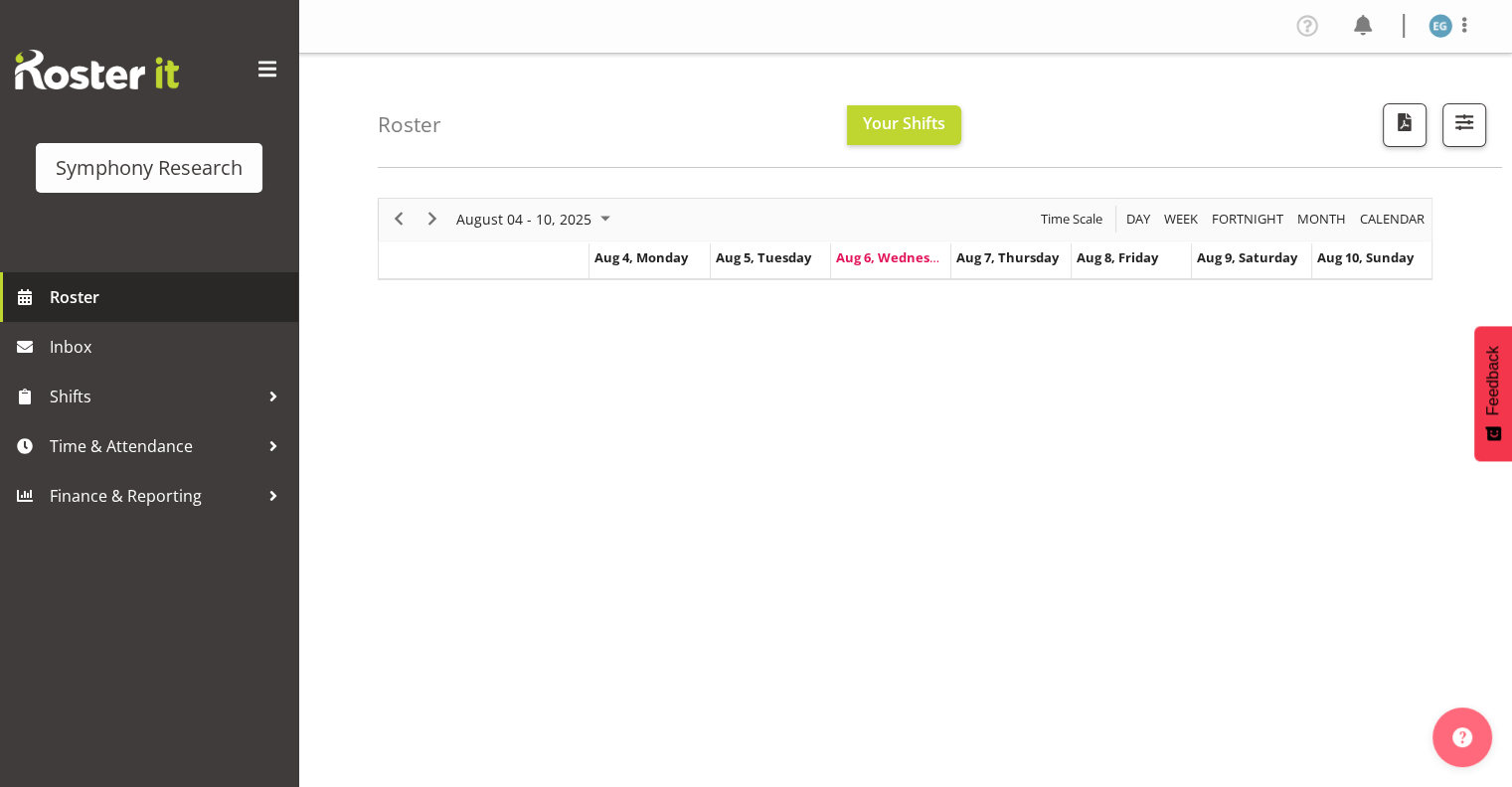 click on "Roster" at bounding box center [169, 297] 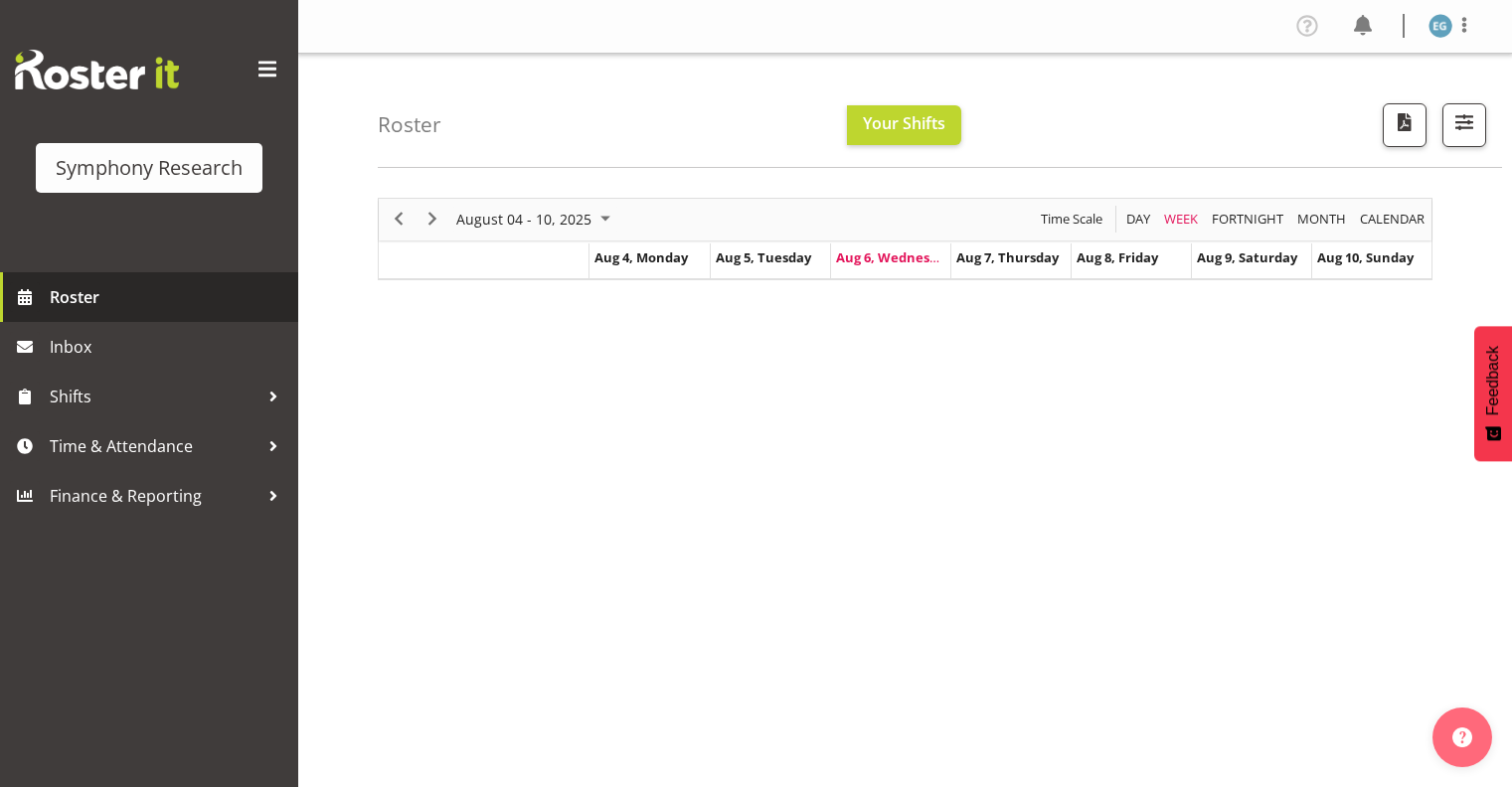 scroll, scrollTop: 0, scrollLeft: 0, axis: both 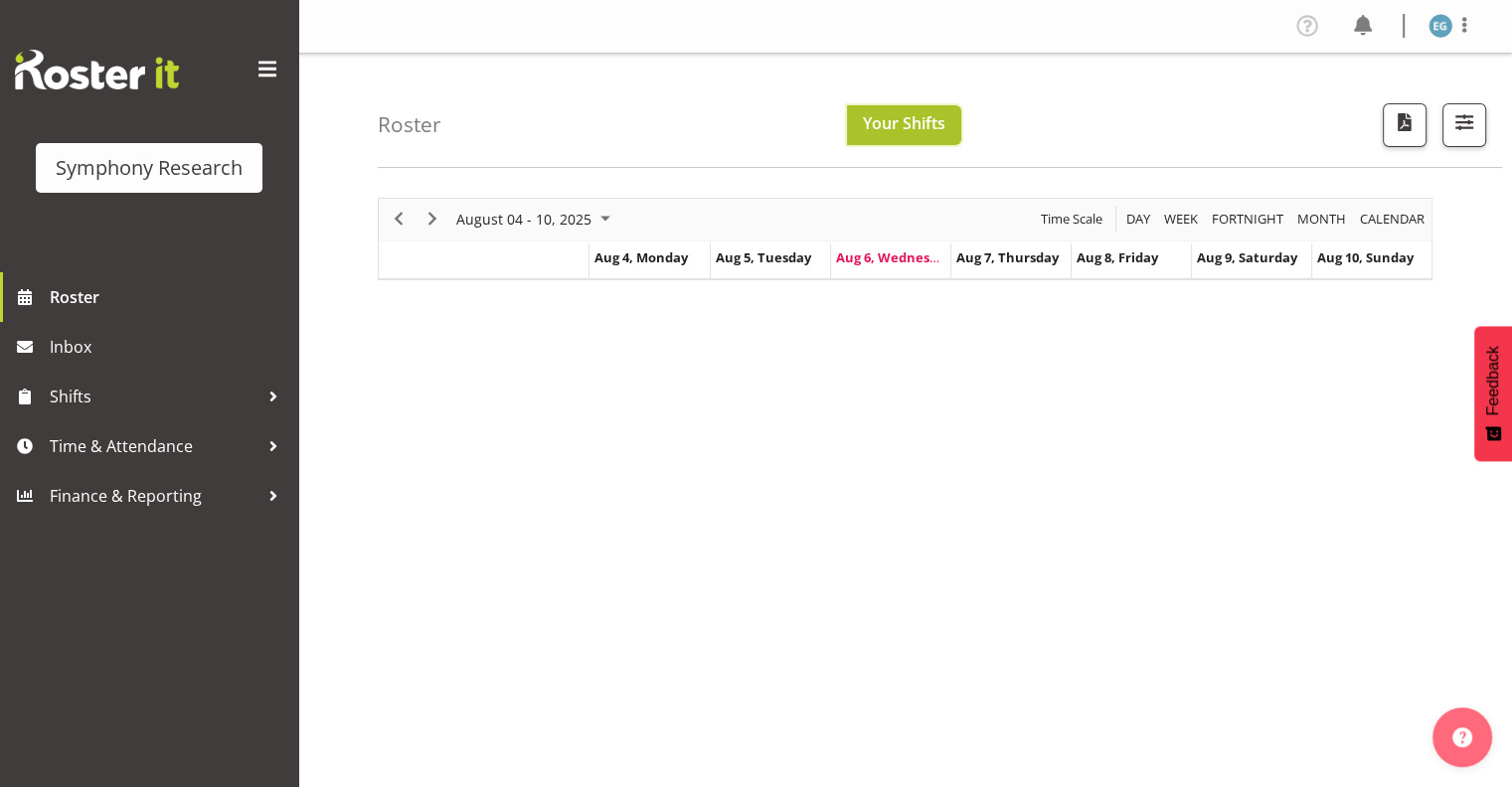 click on "Your Shifts" at bounding box center [904, 123] 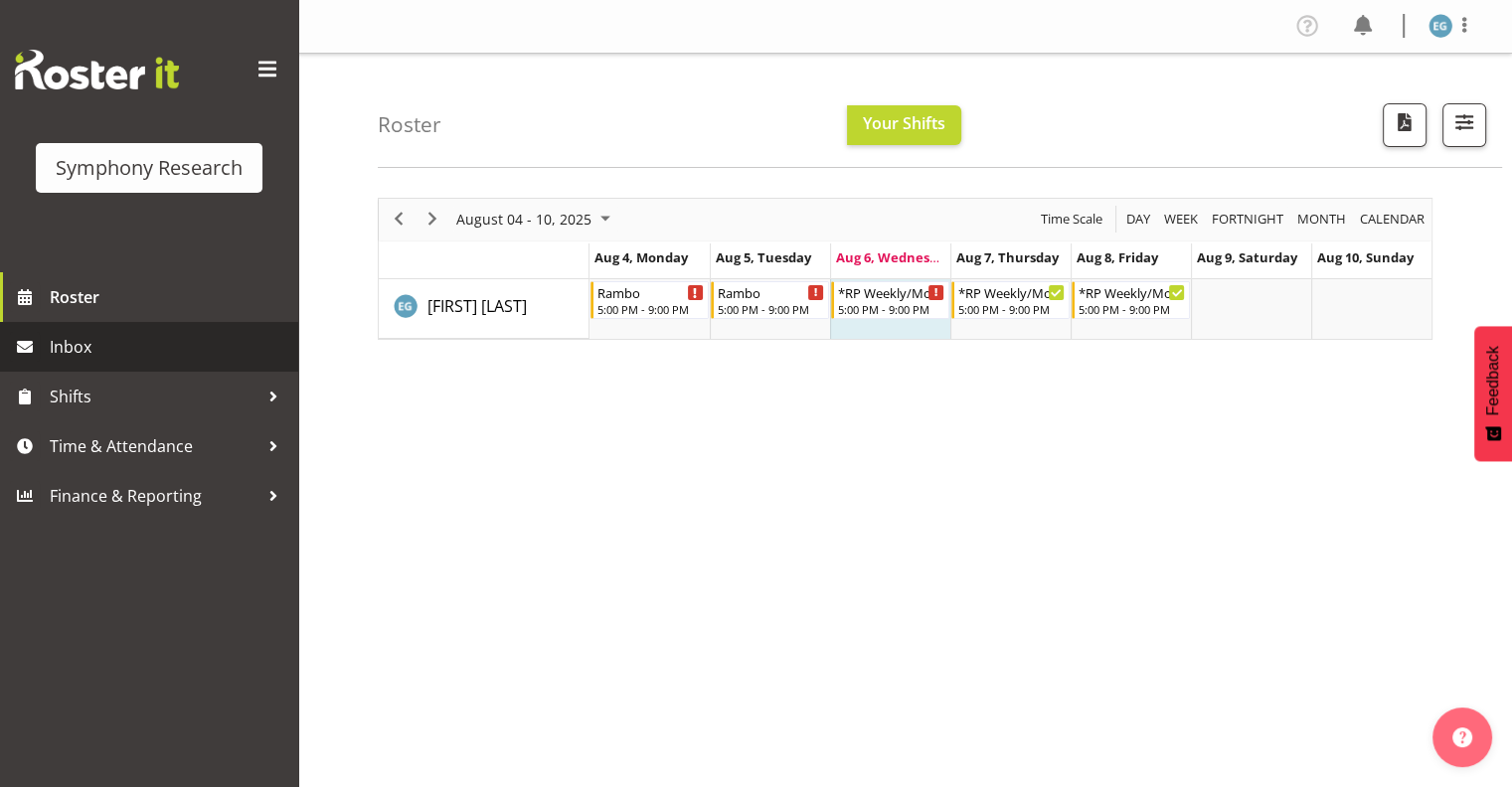 click on "Inbox" at bounding box center [169, 347] 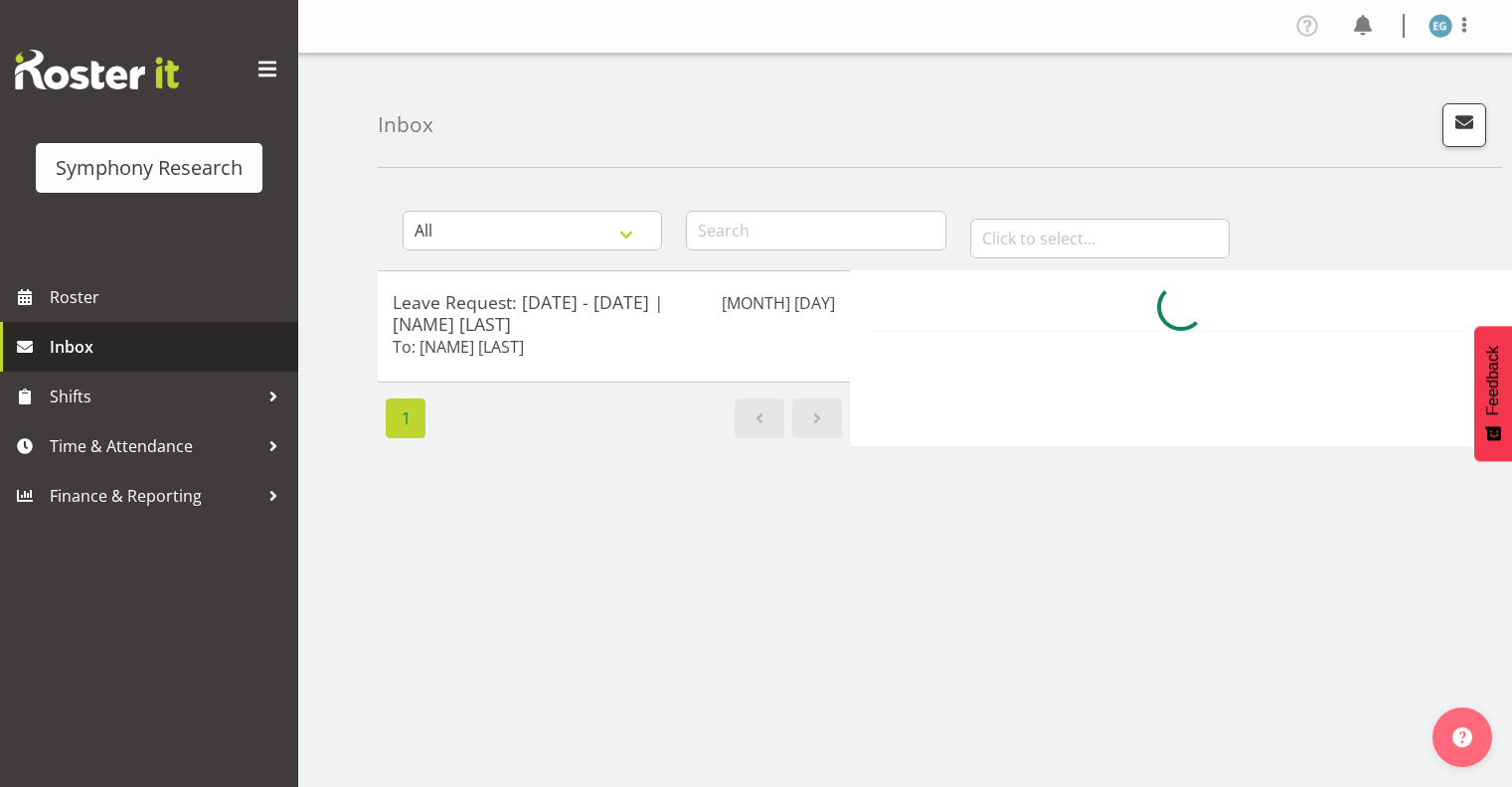scroll, scrollTop: 0, scrollLeft: 0, axis: both 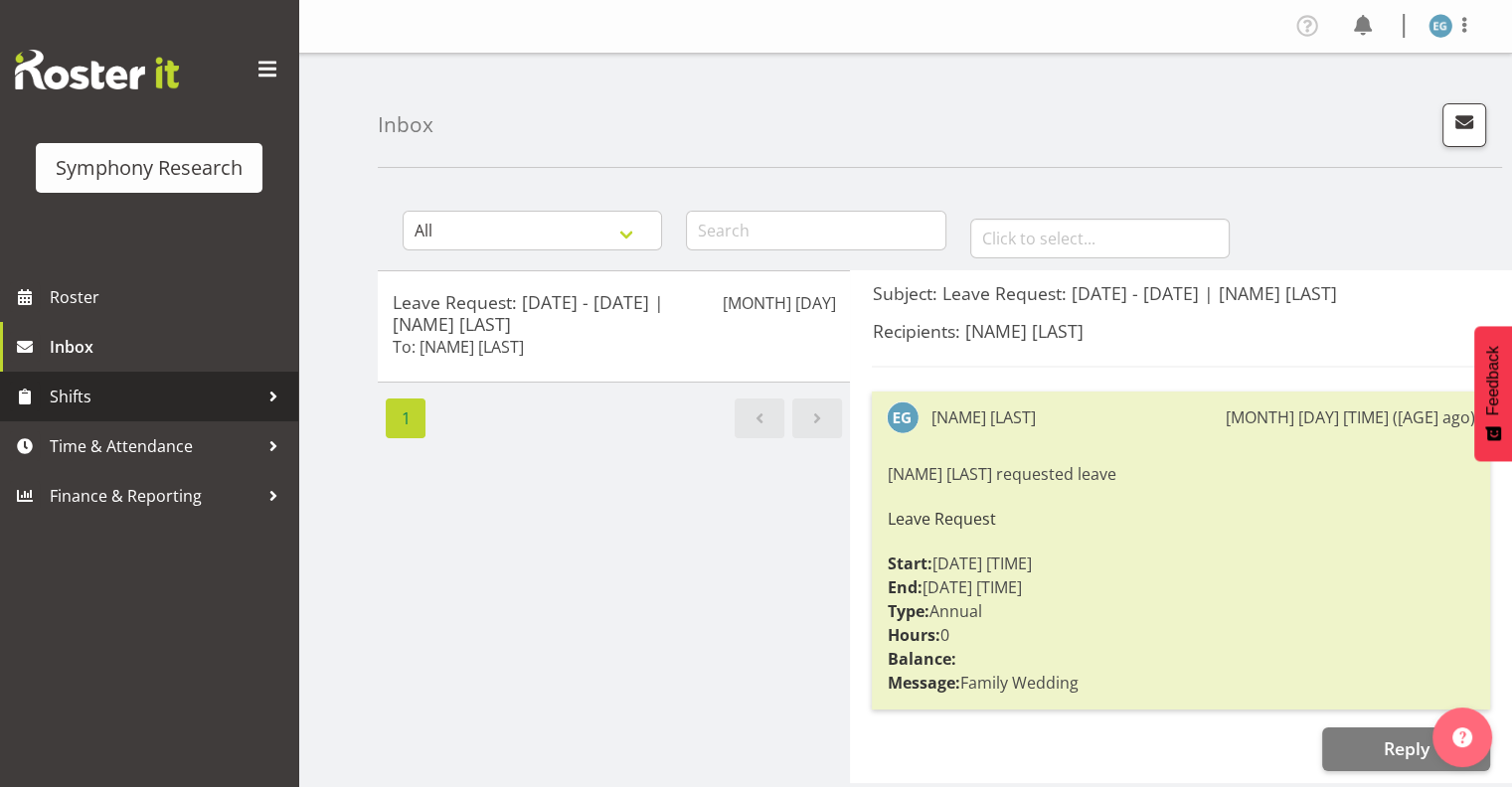 click on "Shifts" at bounding box center [154, 396] 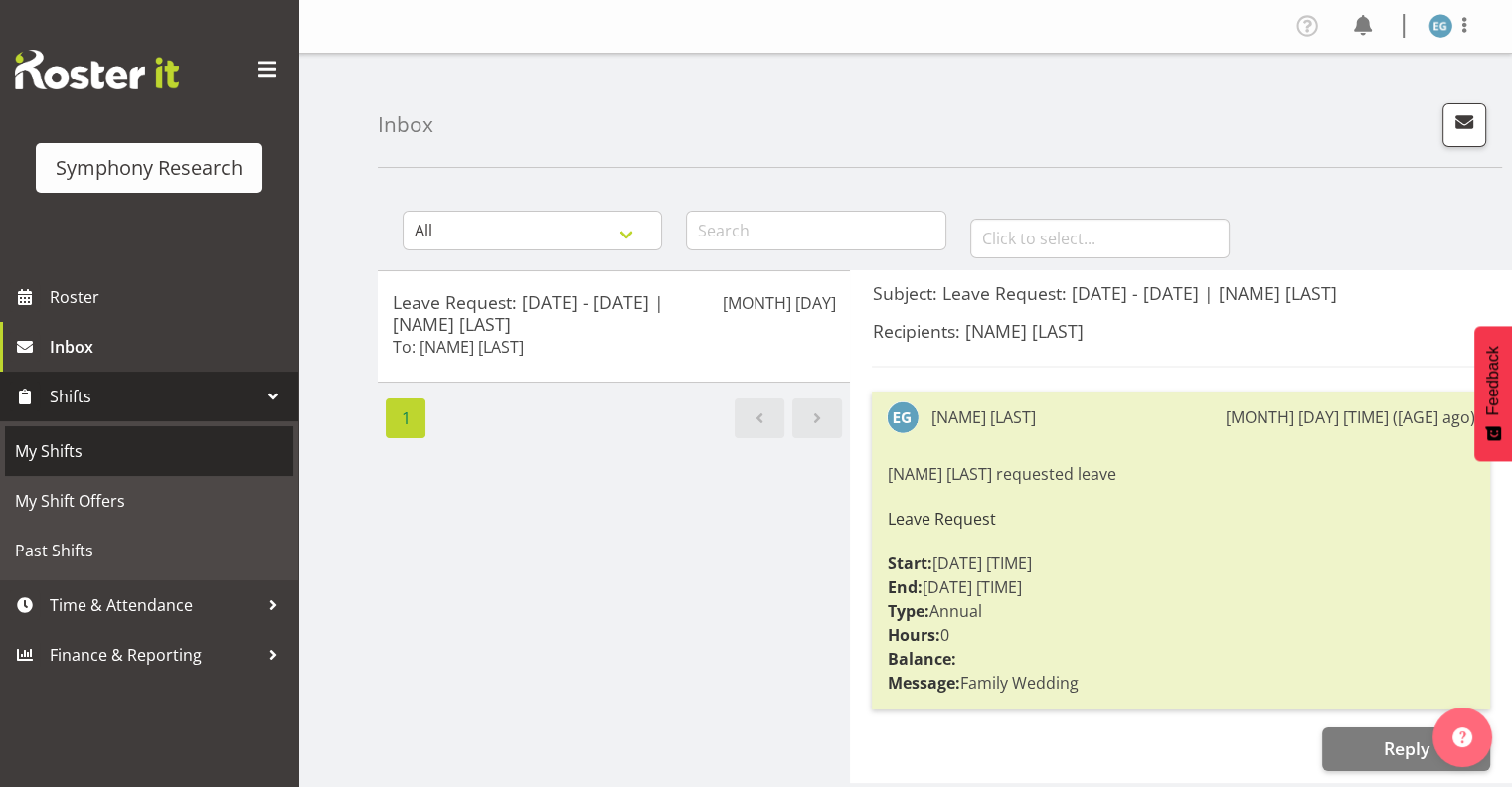 click on "My Shifts" at bounding box center [149, 451] 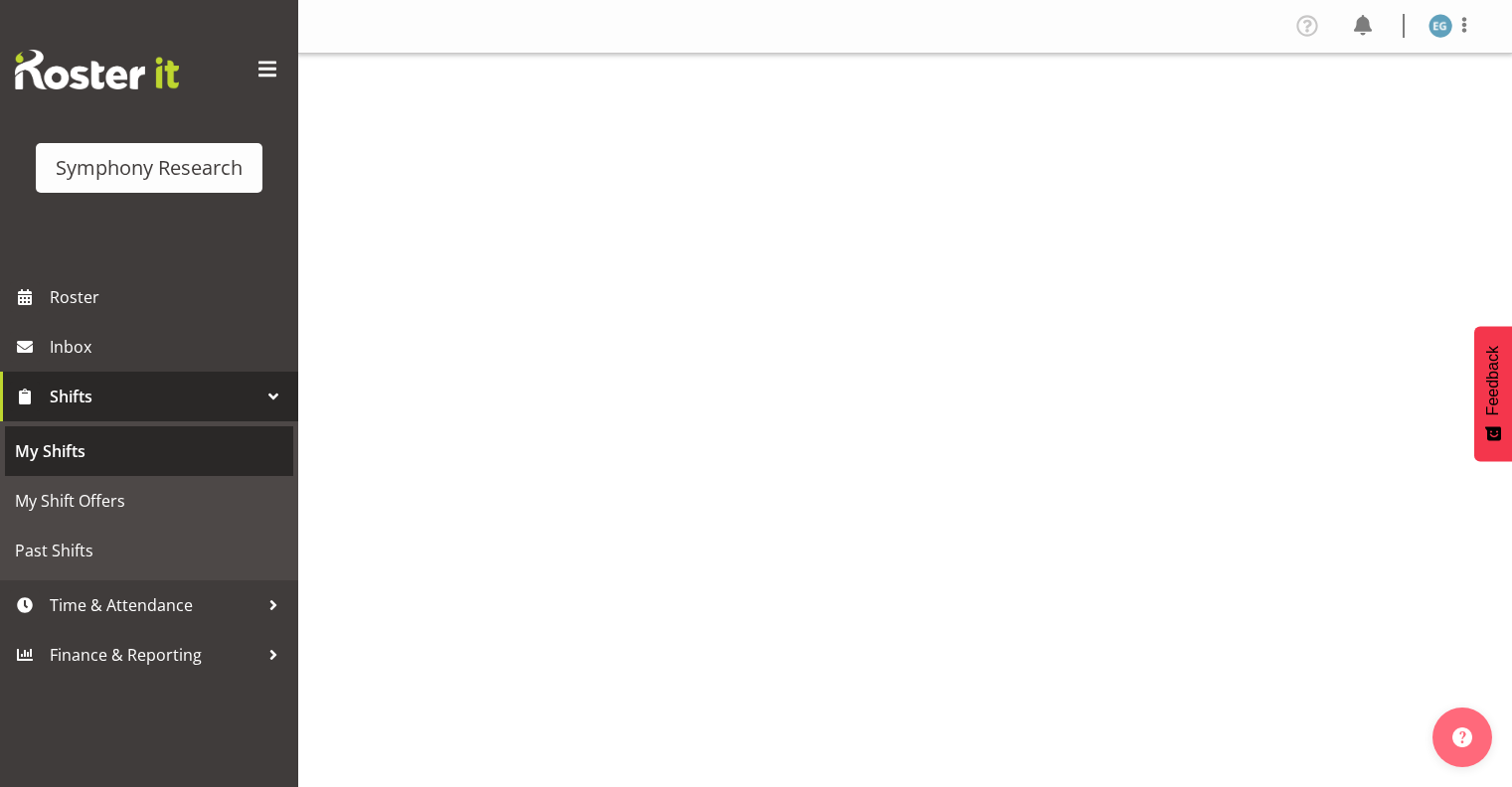 scroll, scrollTop: 0, scrollLeft: 0, axis: both 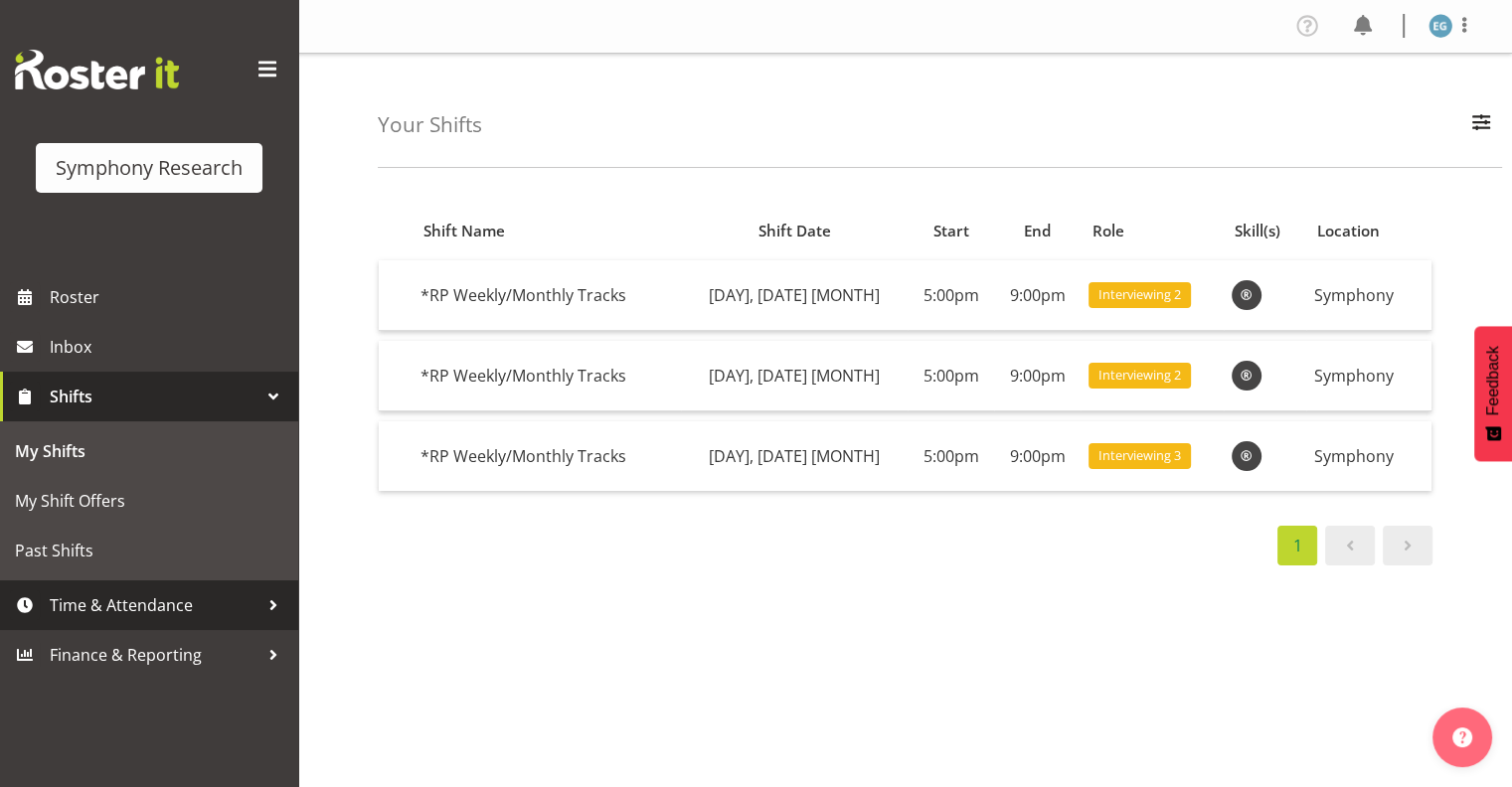 click on "Time & Attendance" at bounding box center (154, 605) 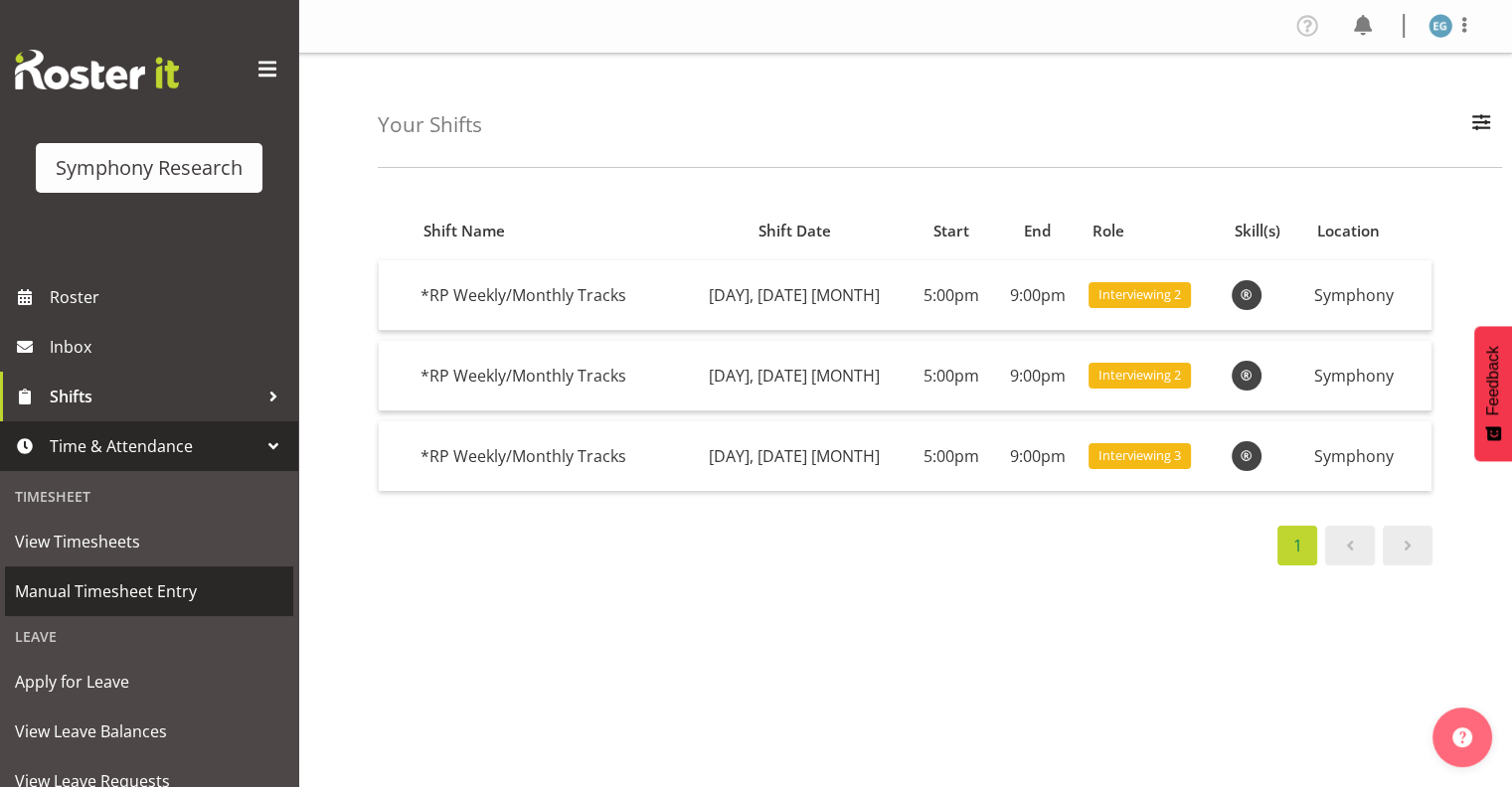 click on "Manual Timesheet Entry" at bounding box center [149, 591] 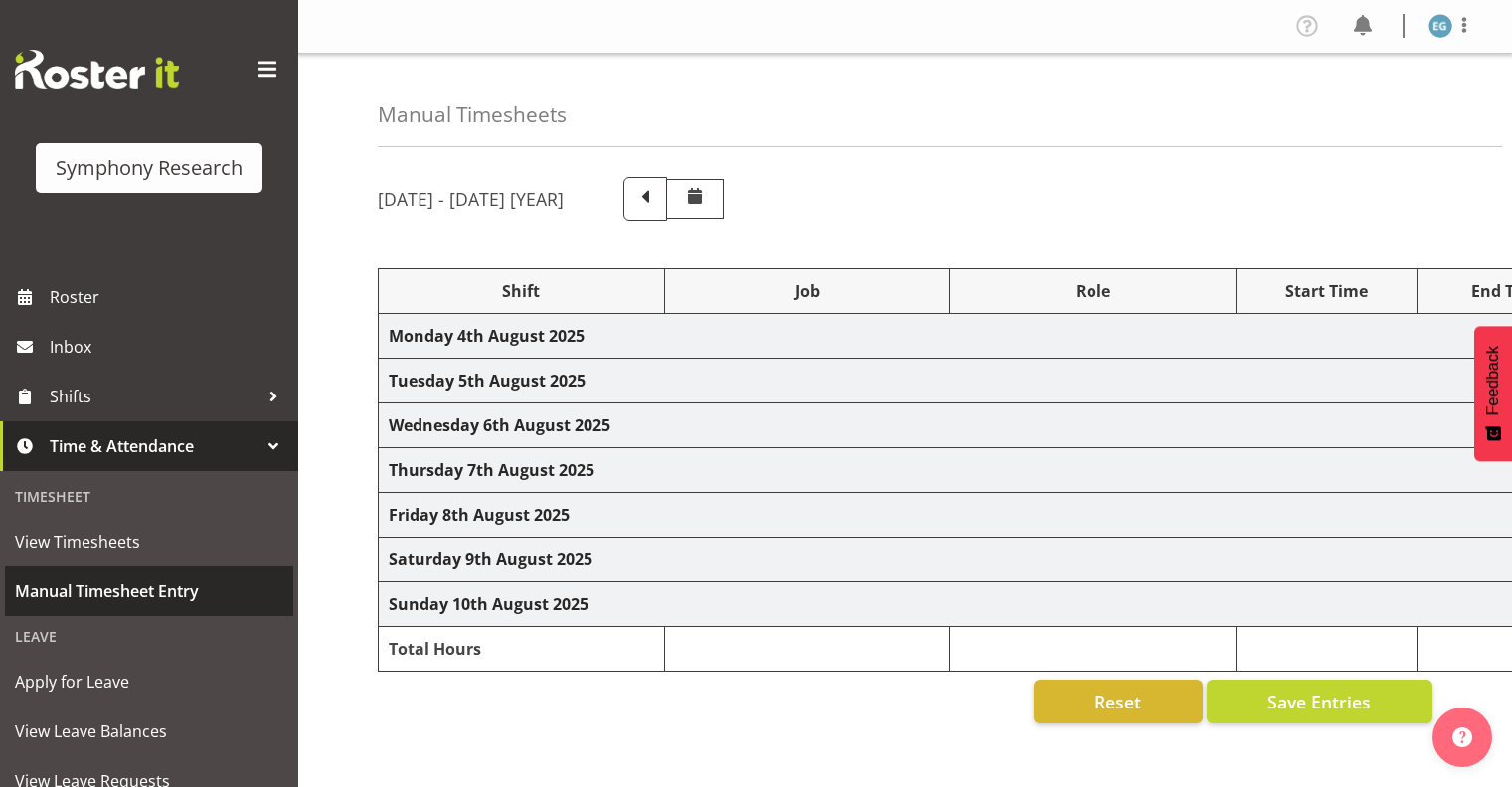 scroll, scrollTop: 0, scrollLeft: 0, axis: both 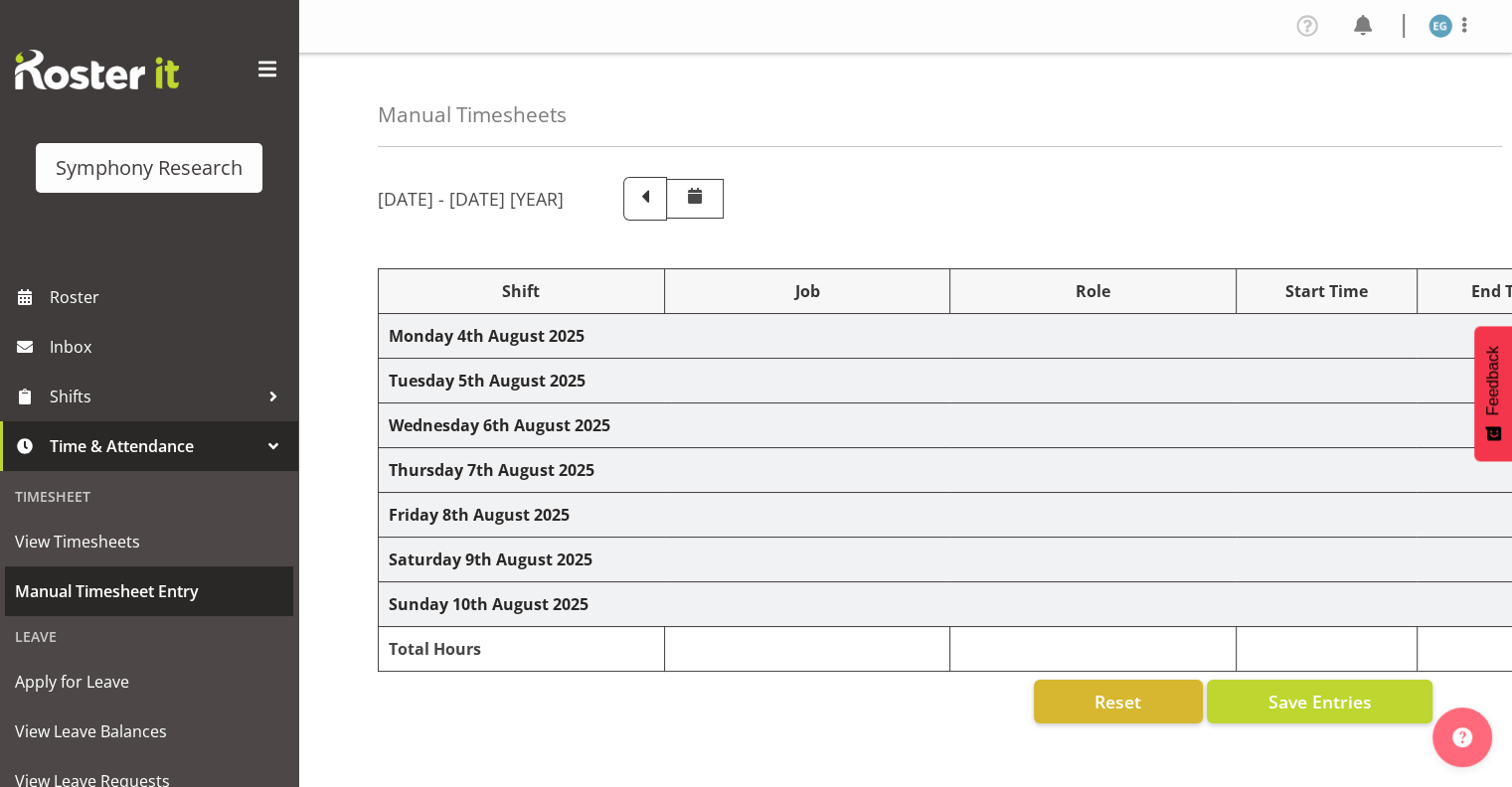 select on "48116" 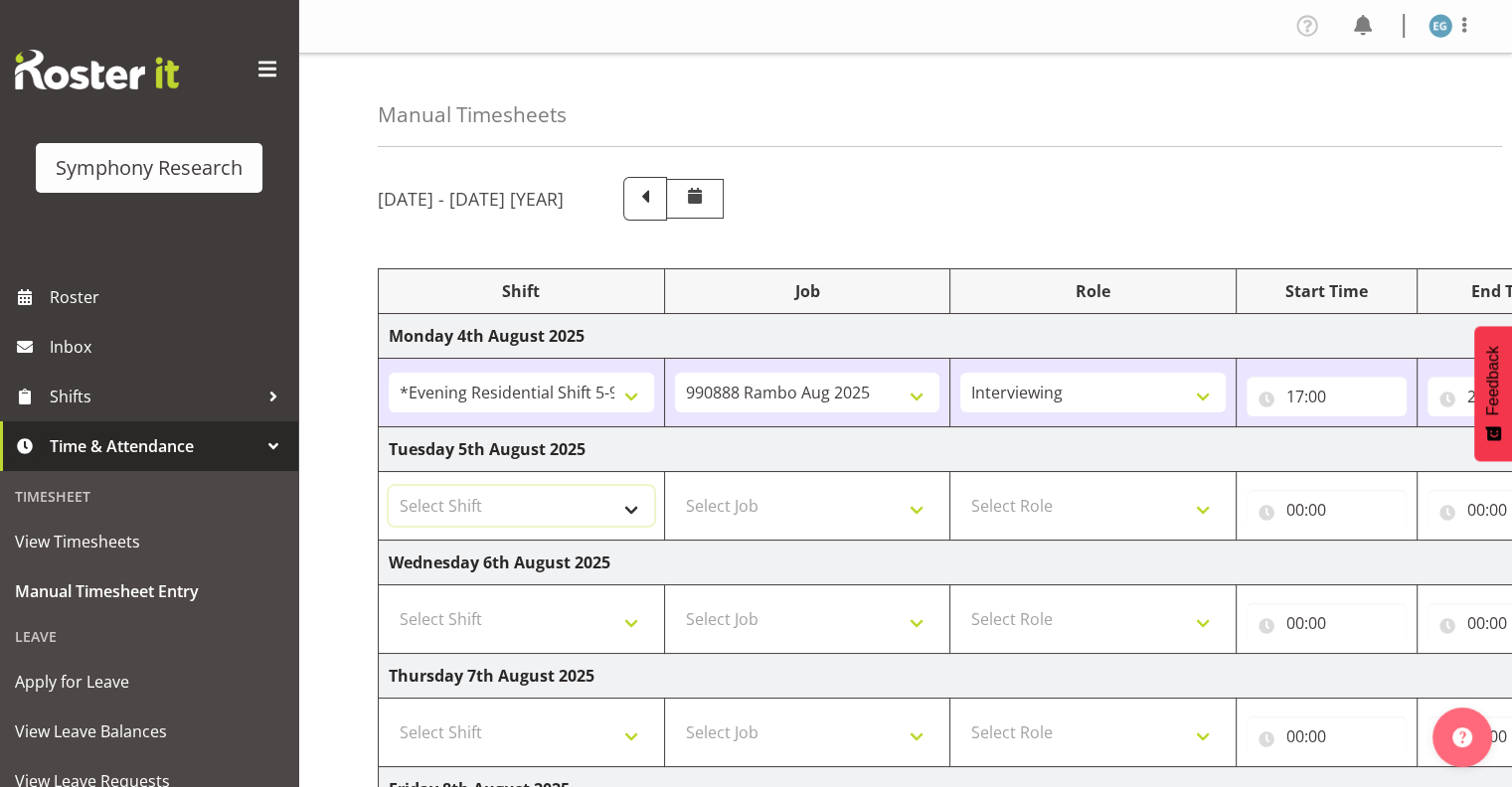 click on "Select Shift  !!Weekend Residential    (Roster IT Shift Label) *Business  9/10am ~ 4:30pm *Business Supervisor *Evening Residential Shift 5-9pm *RP Track  C *RP Track C Weekend *RP Weekly/Monthly Tracks *Supervisor Call Centre *Supervisor Evening *Supervisors & Call Centre Weekend RAMBO Weekend Rambo Test WP Aust briefing/training World Poll Aust Late 9p~10:30p World Poll Aust Wkend World Poll NZ  Weekends World Poll NZ Pilot World Poll NZ Wave 2 Pilot World Poll Pilot Aust 9:00~10:30pm" at bounding box center [521, 506] 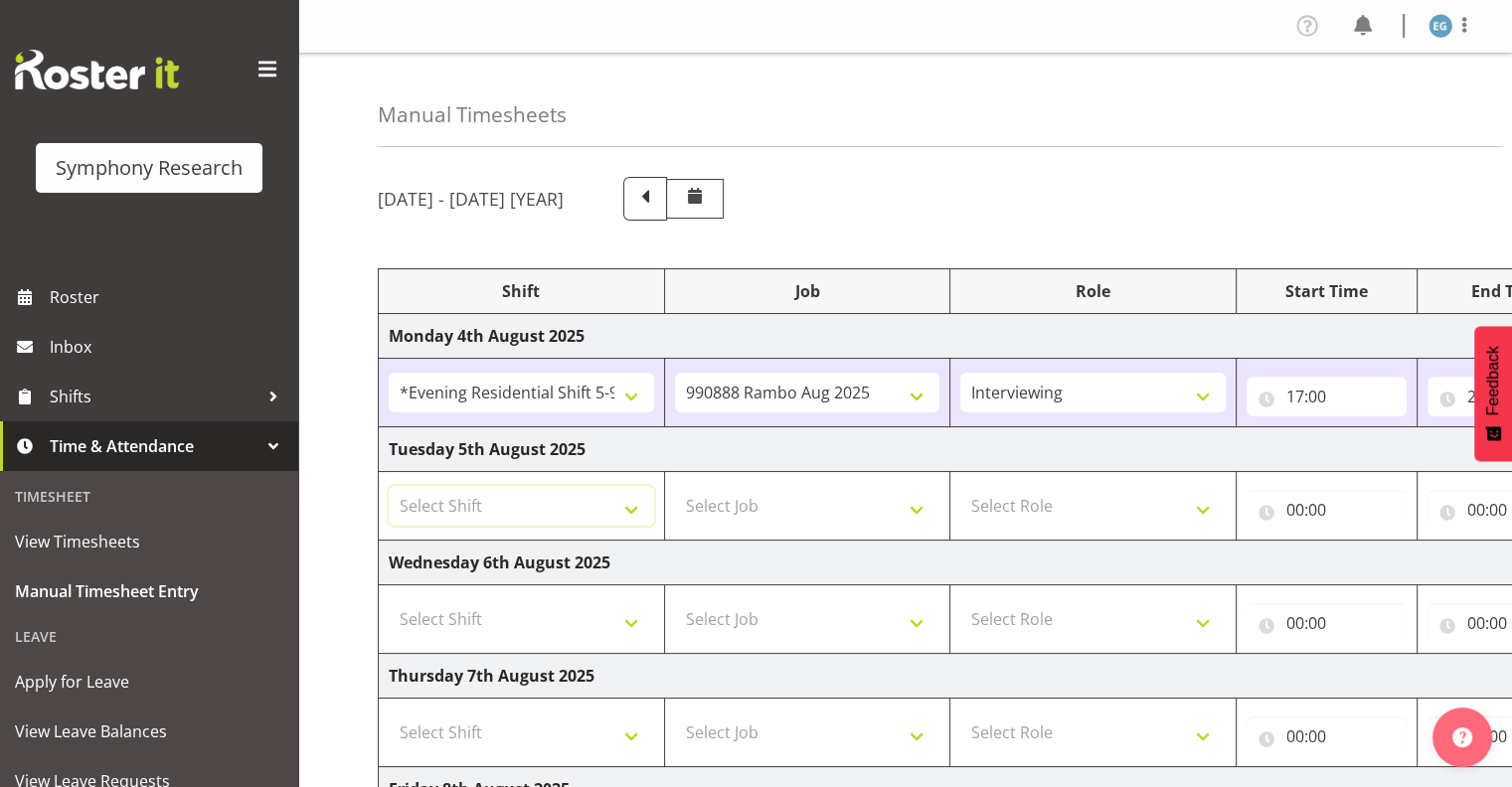 select on "48116" 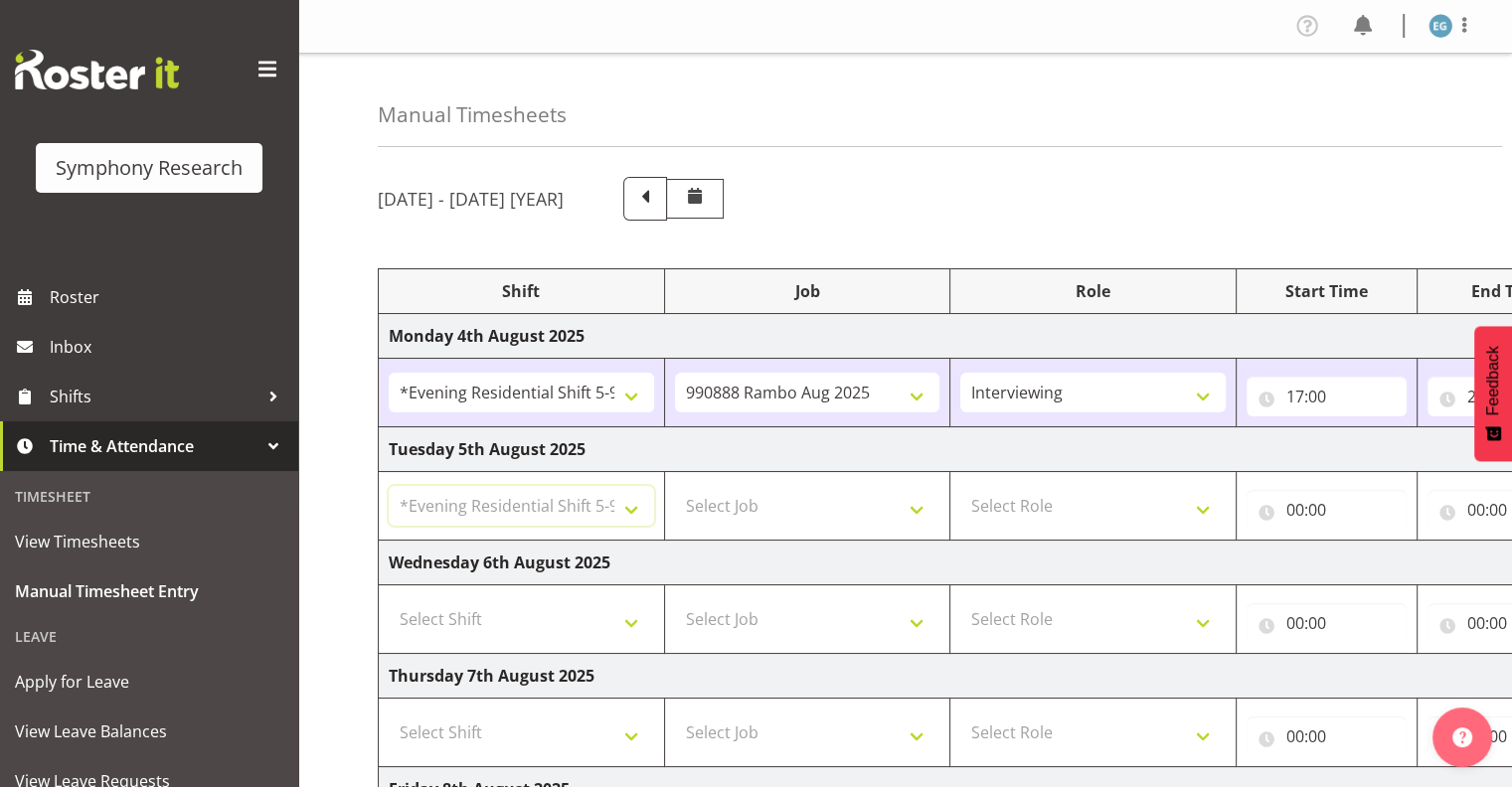 click on "Select Shift  !!Weekend Residential    (Roster IT Shift Label) *Business  9/10am ~ 4:30pm *Business Supervisor *Evening Residential Shift 5-9pm *RP Track  C *RP Track C Weekend *RP Weekly/Monthly Tracks *Supervisor Call Centre *Supervisor Evening *Supervisors & Call Centre Weekend RAMBO Weekend Rambo Test WP Aust briefing/training World Poll Aust Late 9p~10:30p World Poll Aust Wkend World Poll NZ  Weekends World Poll NZ Pilot World Poll NZ Wave 2 Pilot World Poll Pilot Aust 9:00~10:30pm" at bounding box center (521, 506) 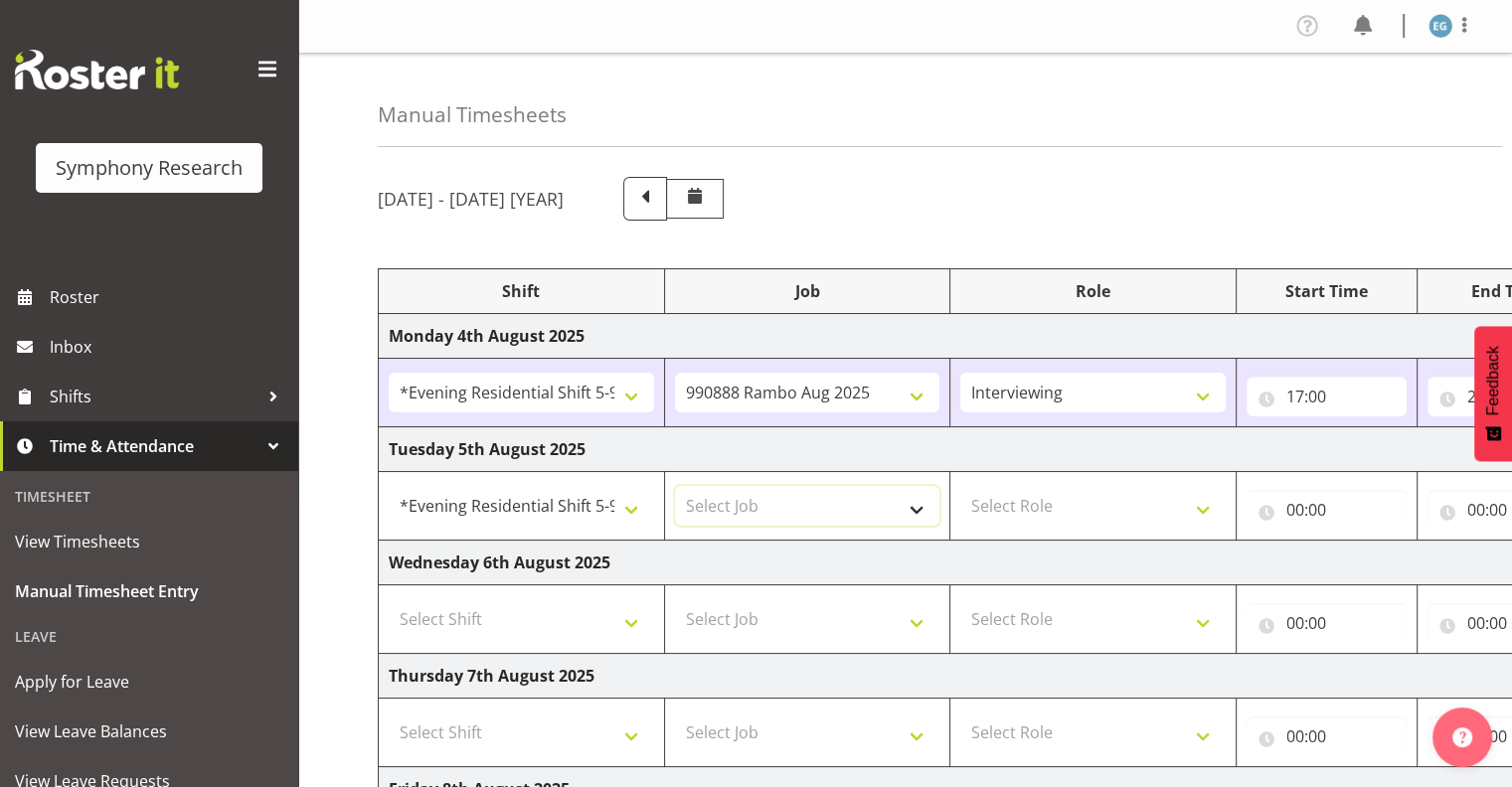 click on "Select Job  550060 IF Admin 553491 World Poll Australia Wave 2 Pretest 2025 553493 World Poll New Zealand Wave 2 Pretest 2025 553500 BFM Jul - Sep 2025 553502 FMG August 2024 990000 General 990821 Goldrush 2024 990846 Toka Tu Ake 2025 990855 FENZ 990878 CMI Q3 2025 990883 Alarms 990888 Rambo Aug 2025 999996 Training 999997 Recruitment & Training 999999 DT" at bounding box center (807, 506) 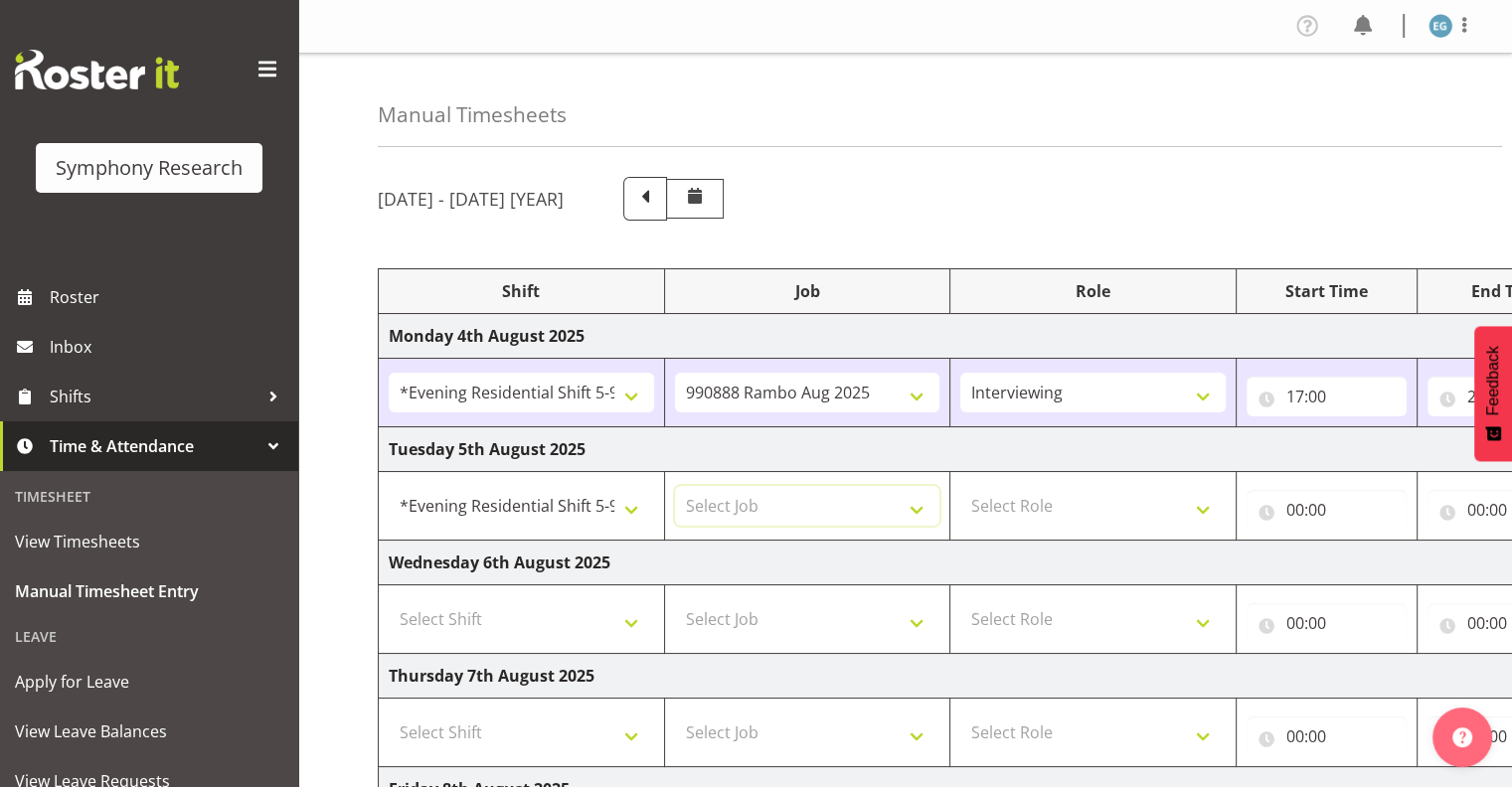 select on "10242" 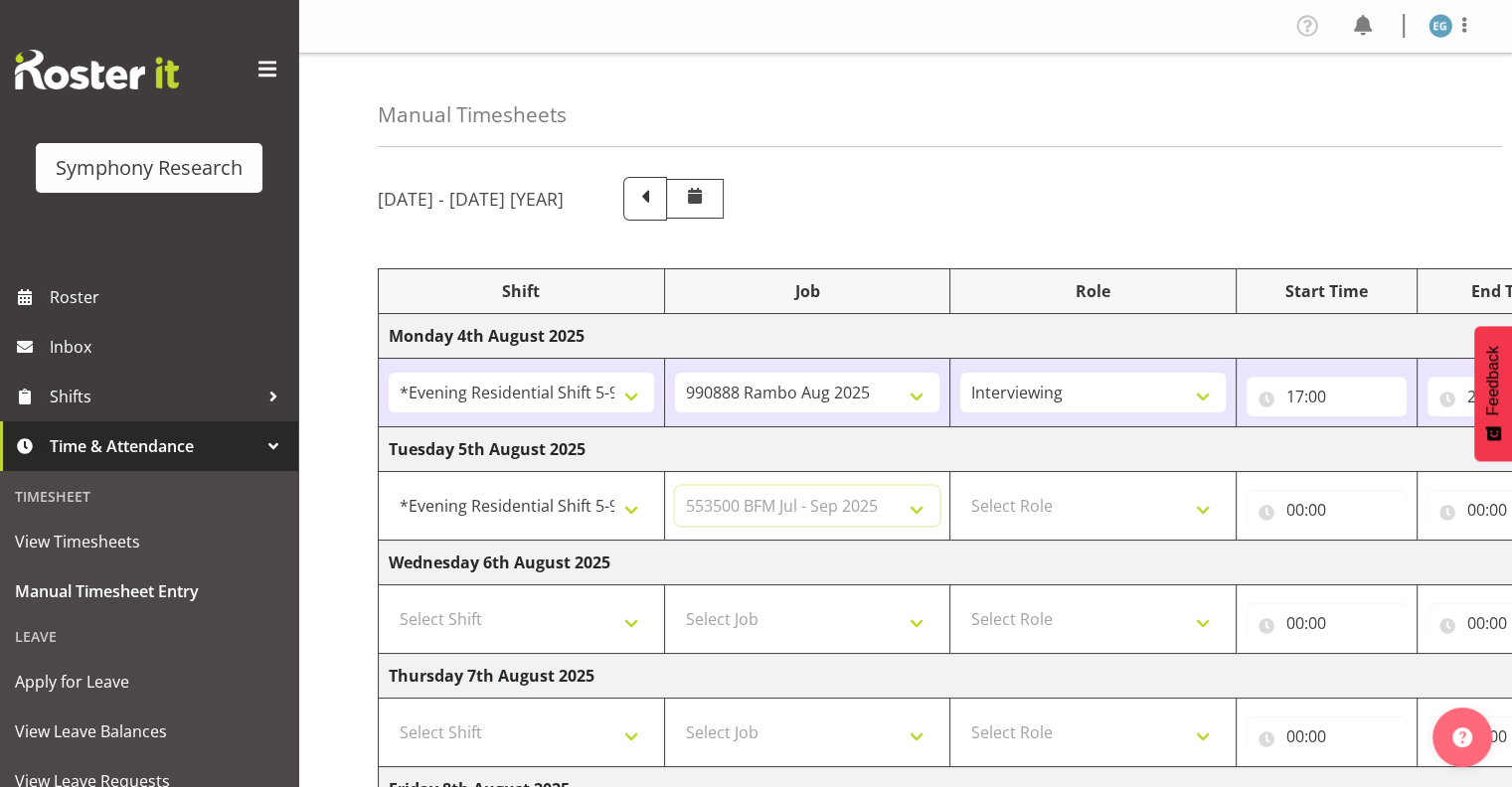 click on "Select Job  550060 IF Admin 553491 World Poll Australia Wave 2 Pretest 2025 553493 World Poll New Zealand Wave 2 Pretest 2025 553500 BFM Jul - Sep 2025 553502 FMG August 2024 990000 General 990821 Goldrush 2024 990846 Toka Tu Ake 2025 990855 FENZ 990878 CMI Q3 2025 990883 Alarms 990888 Rambo Aug 2025 999996 Training 999997 Recruitment & Training 999999 DT" at bounding box center (807, 506) 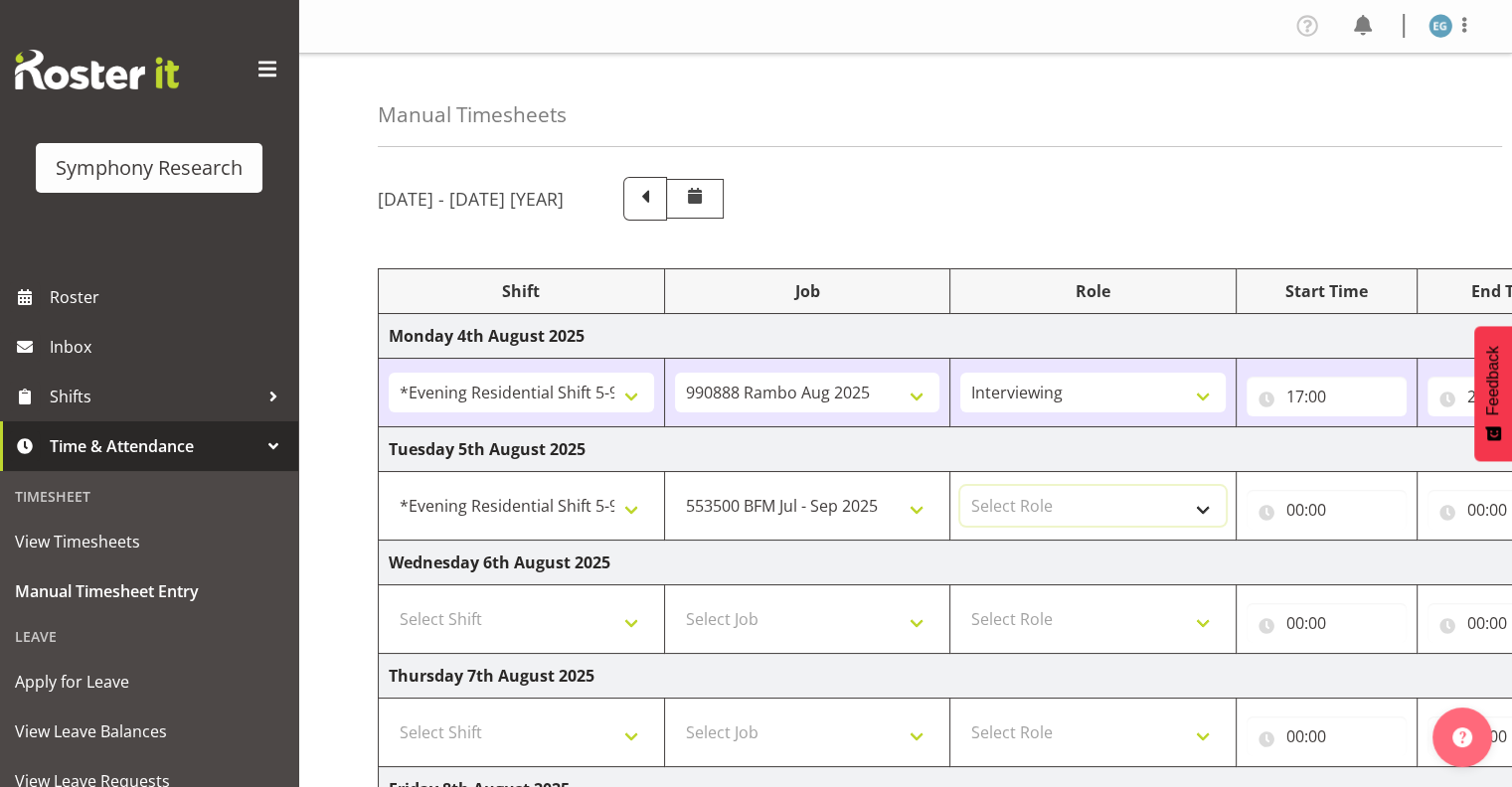 drag, startPoint x: 1205, startPoint y: 504, endPoint x: 1202, endPoint y: 517, distance: 13.341664 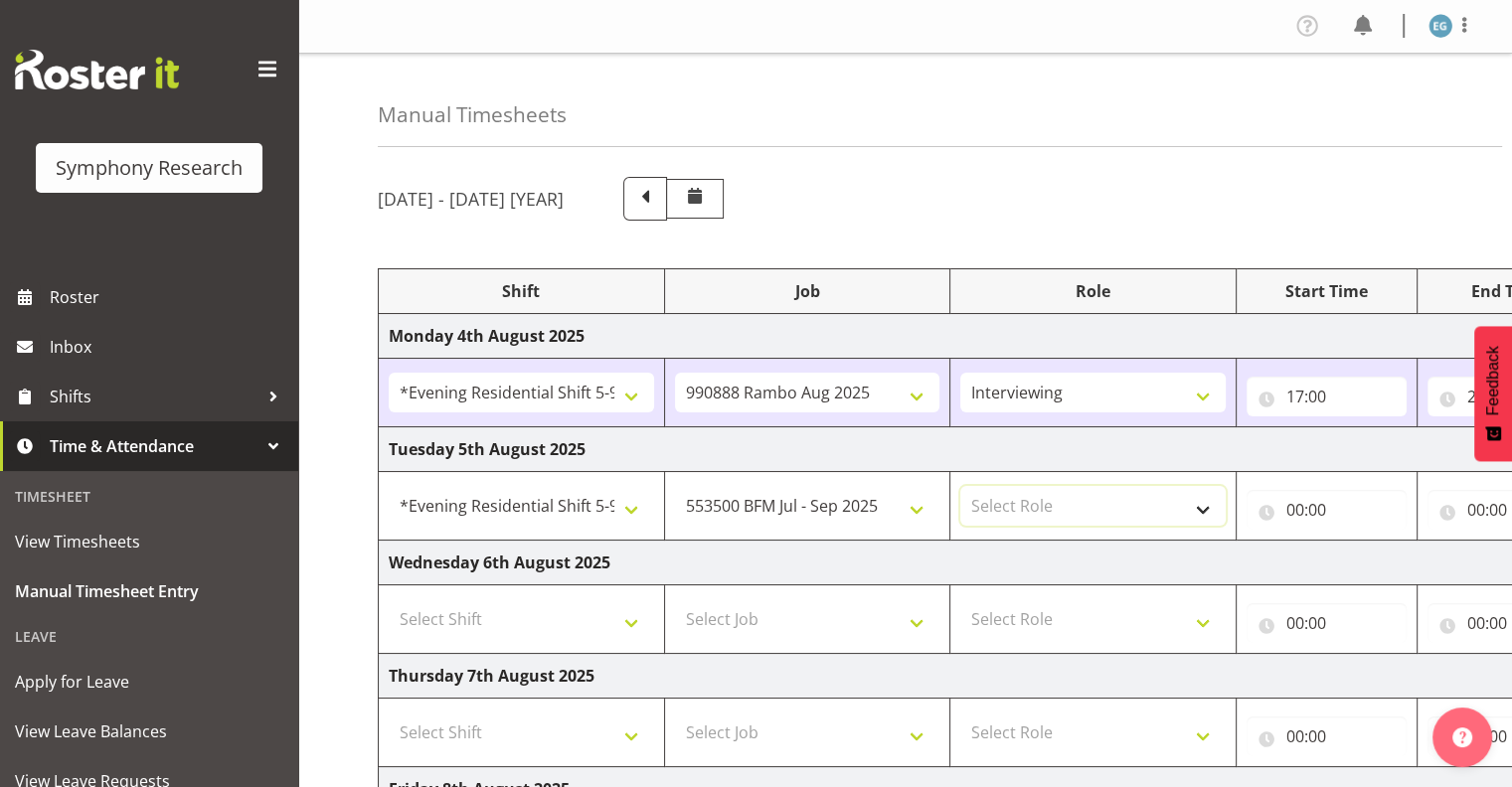 click on "Select Role  Interviewing Briefing" at bounding box center (1092, 506) 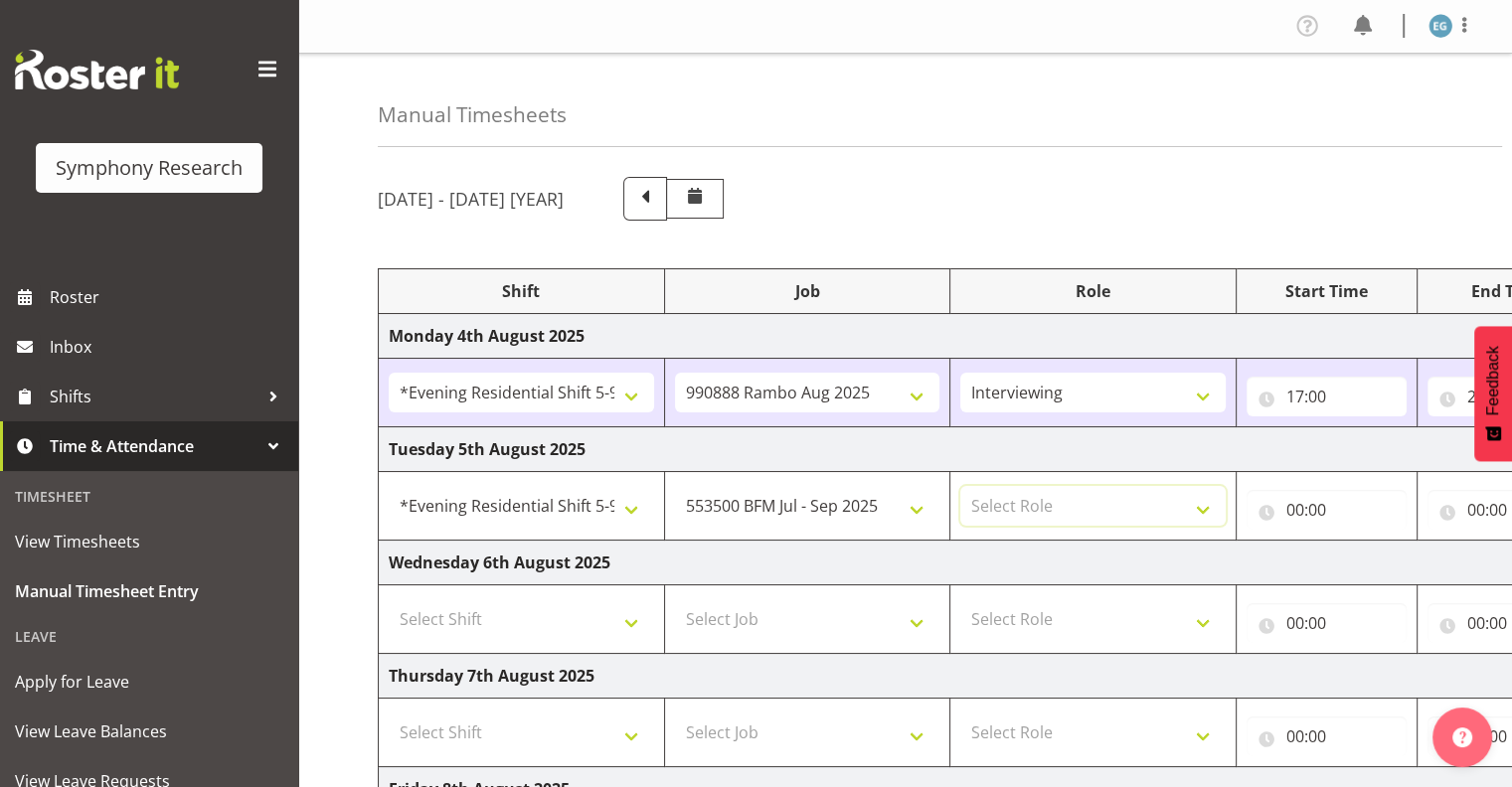 select on "47" 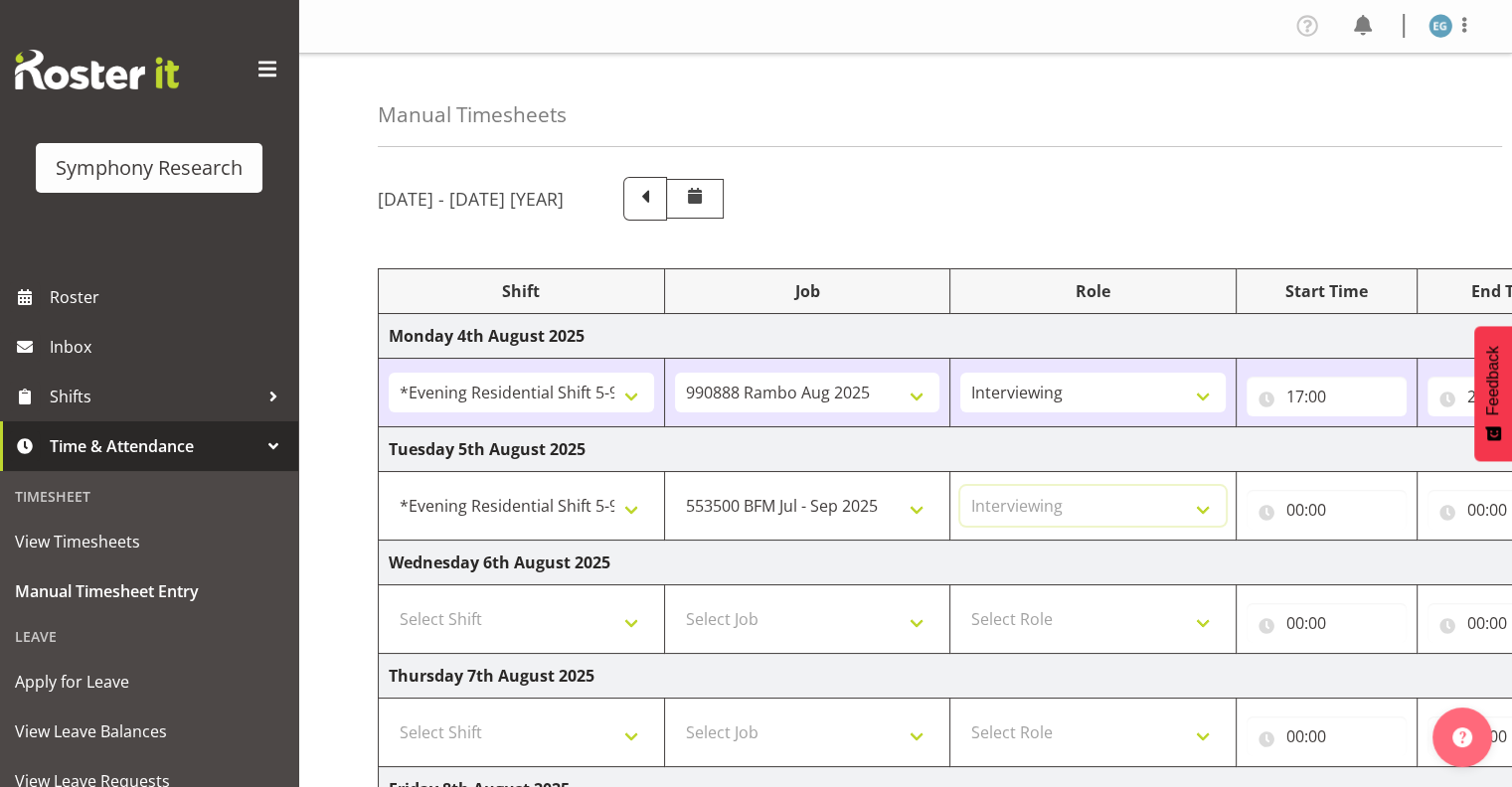 click on "Select Role  Interviewing Briefing" at bounding box center (1092, 506) 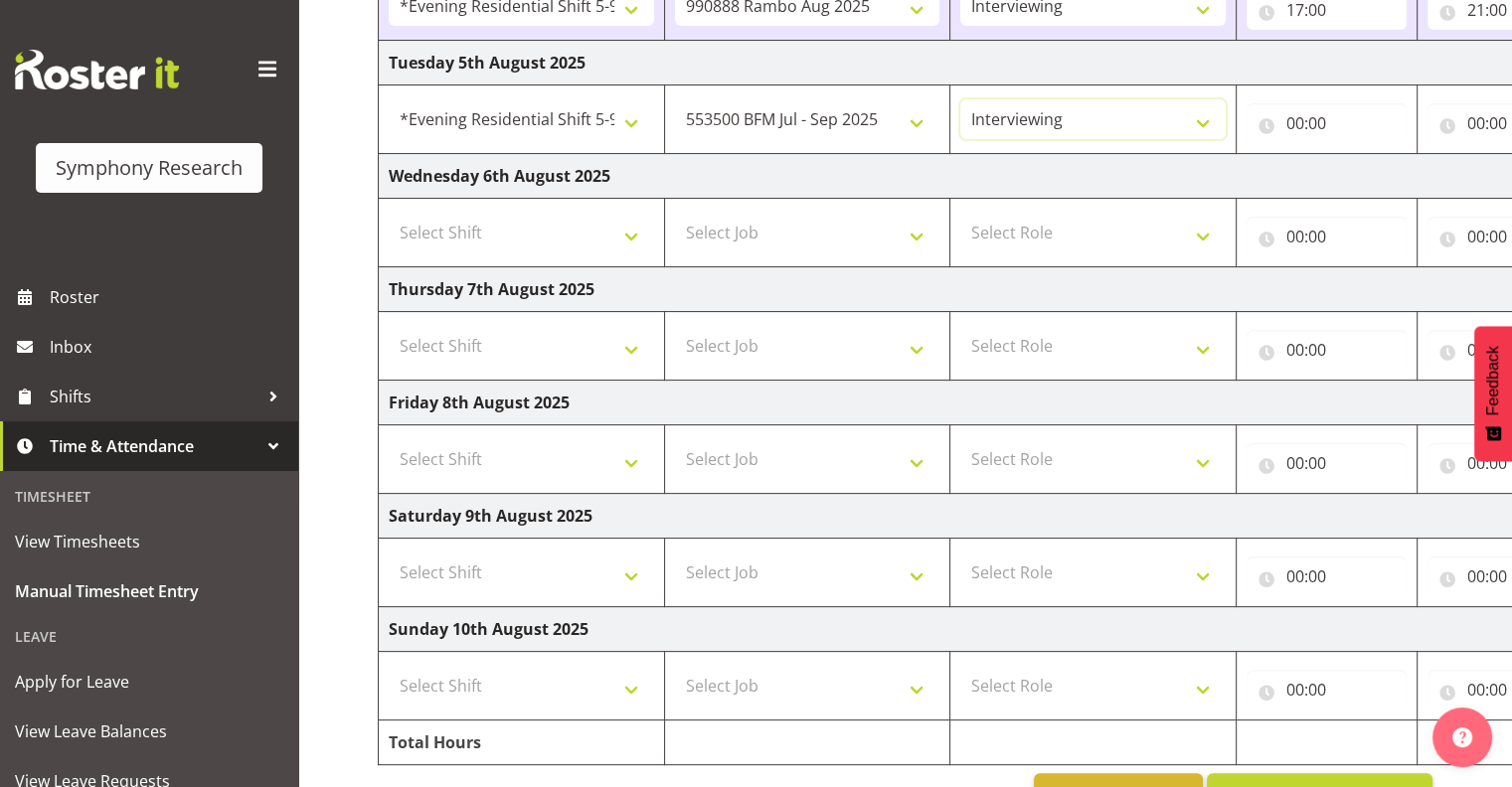 scroll, scrollTop: 442, scrollLeft: 0, axis: vertical 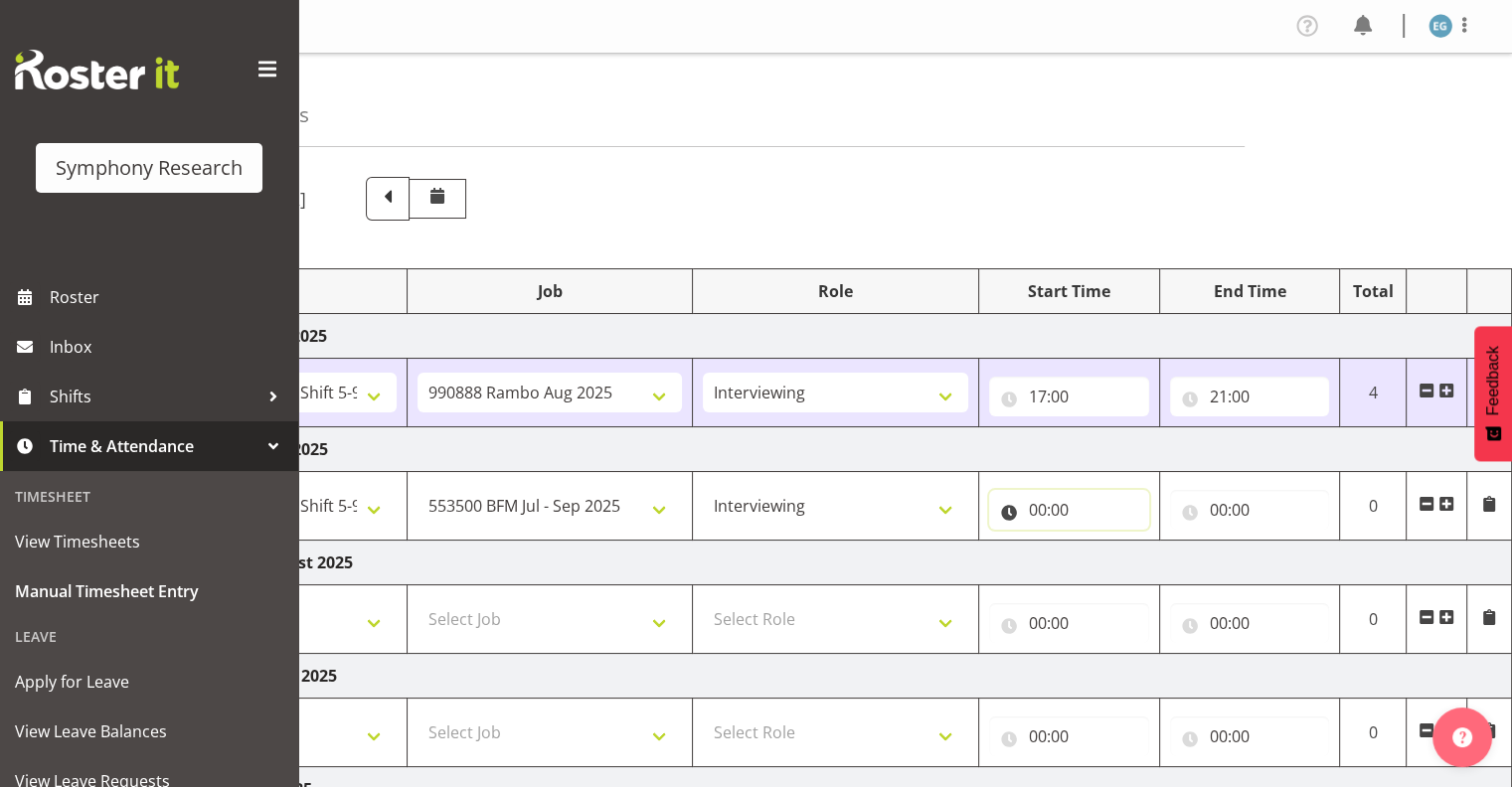 drag, startPoint x: 1058, startPoint y: 505, endPoint x: 1079, endPoint y: 514, distance: 22.847319 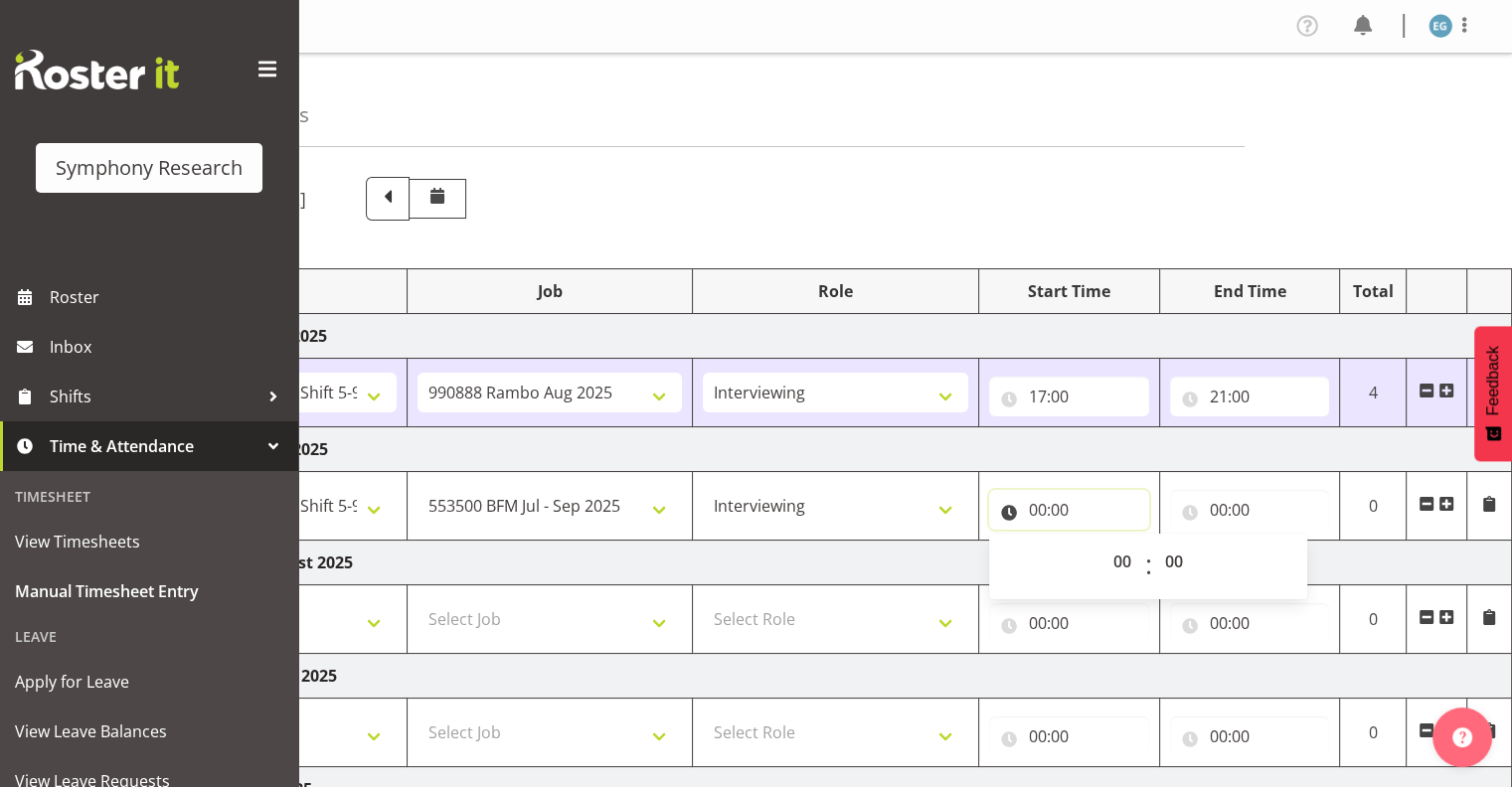 click on "00:00" at bounding box center [1069, 510] 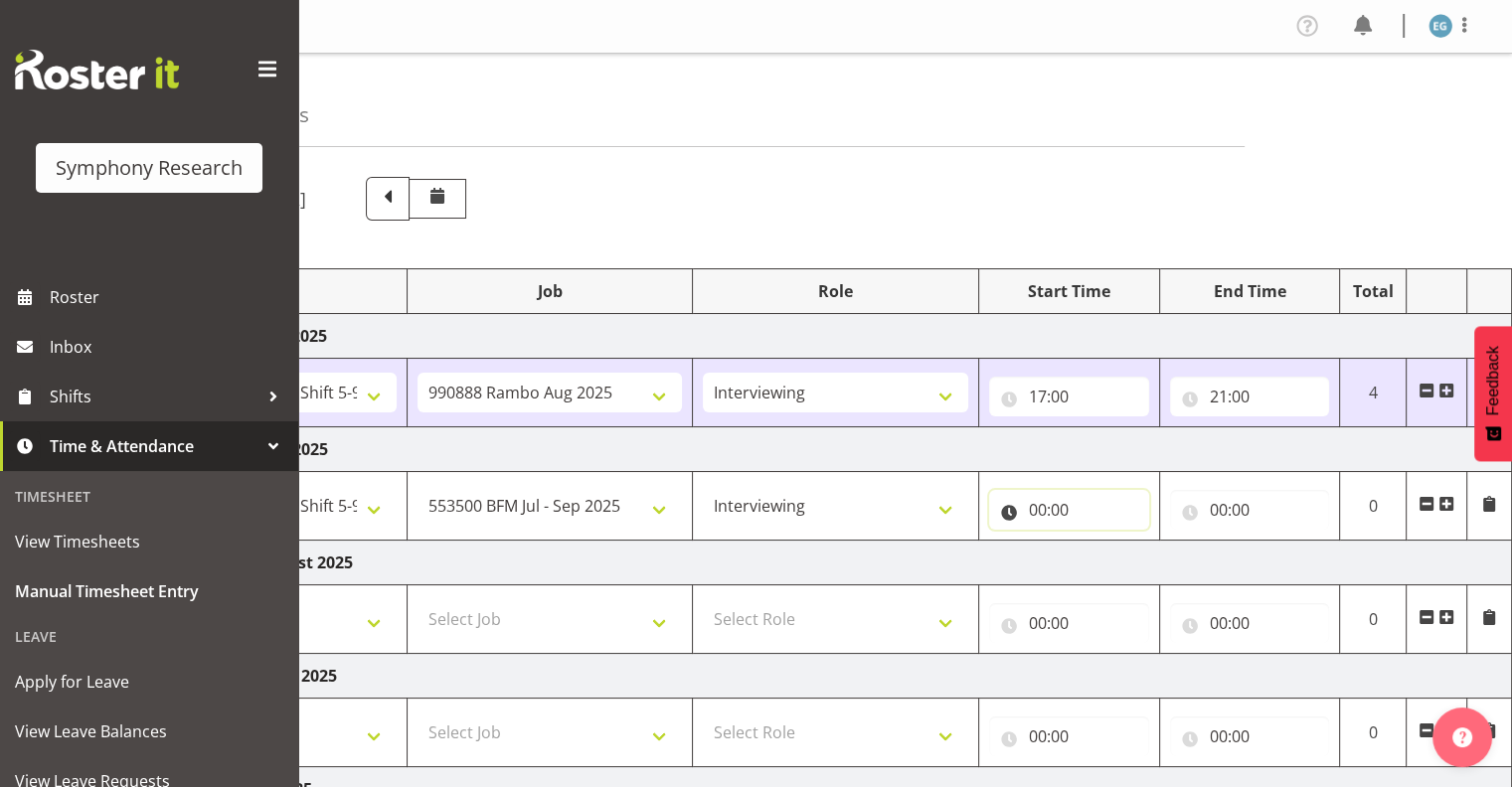 click on "00:00" at bounding box center [1069, 510] 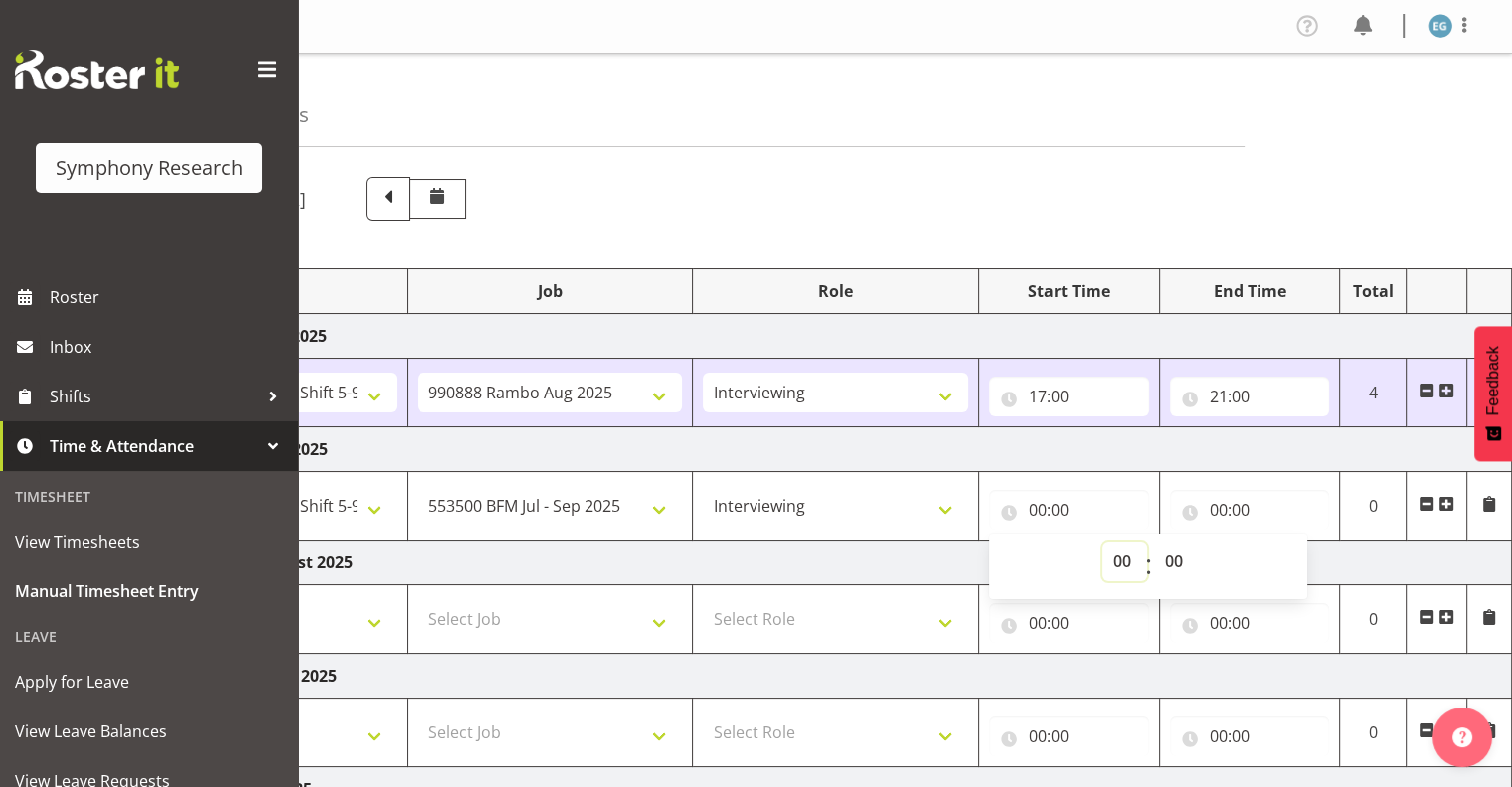click on "00   01   02   03   04   05   06   07   08   09   10   11   12   13   14   15   16   17   18   19   20   21   22   23" at bounding box center [1124, 561] 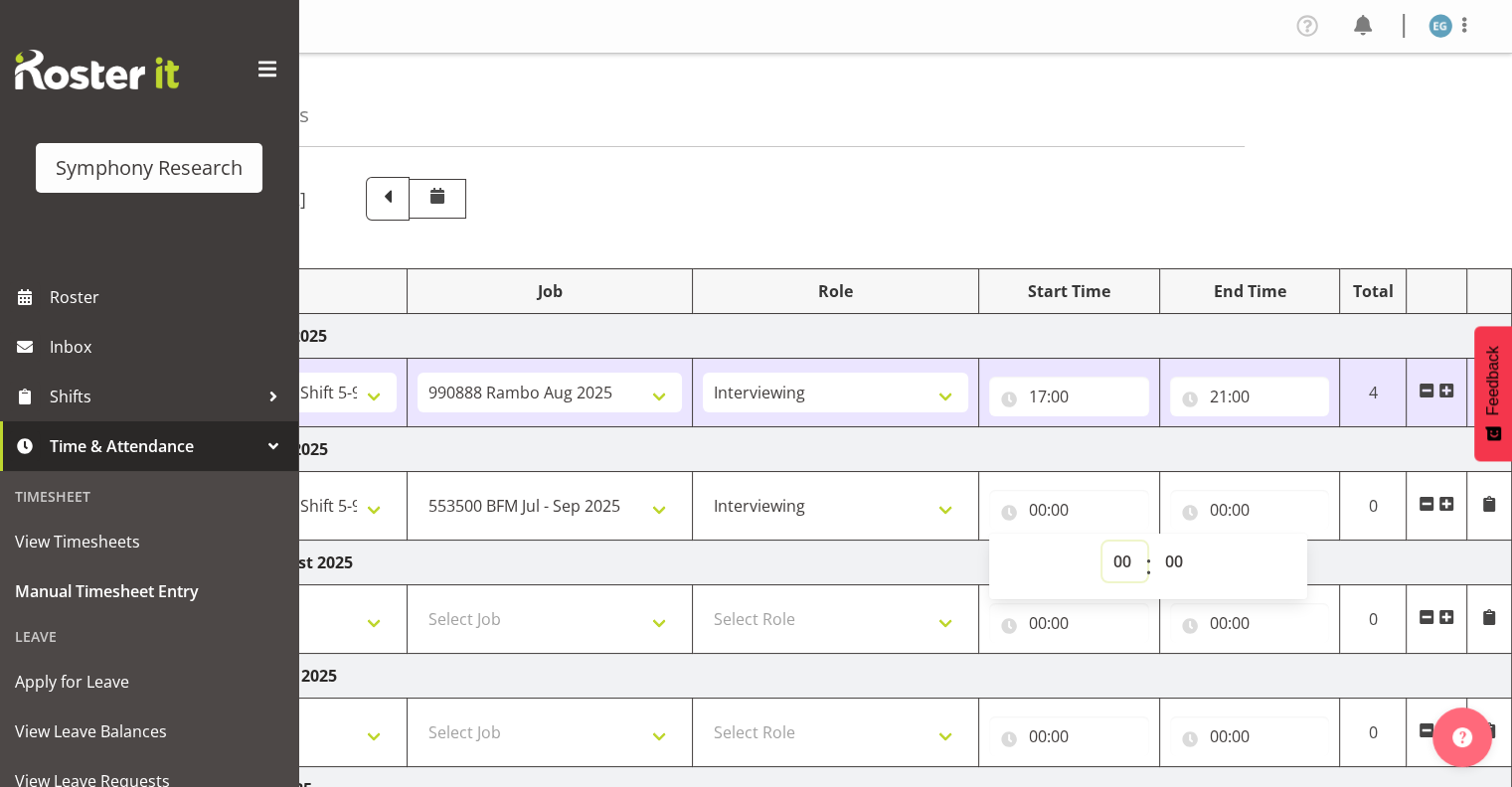 select on "17" 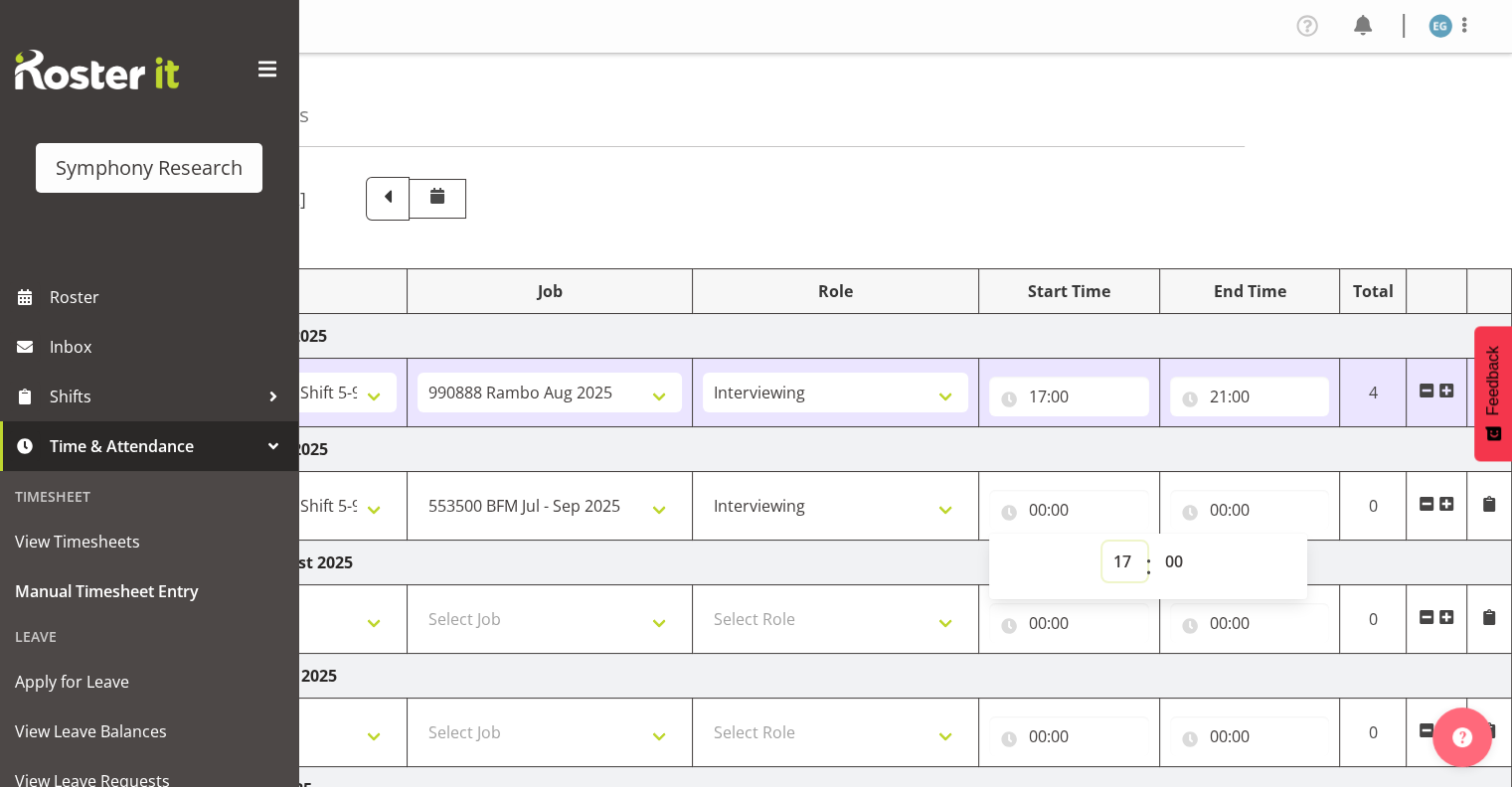 click on "00   01   02   03   04   05   06   07   08   09   10   11   12   13   14   15   16   17   18   19   20   21   22   23" at bounding box center [1124, 561] 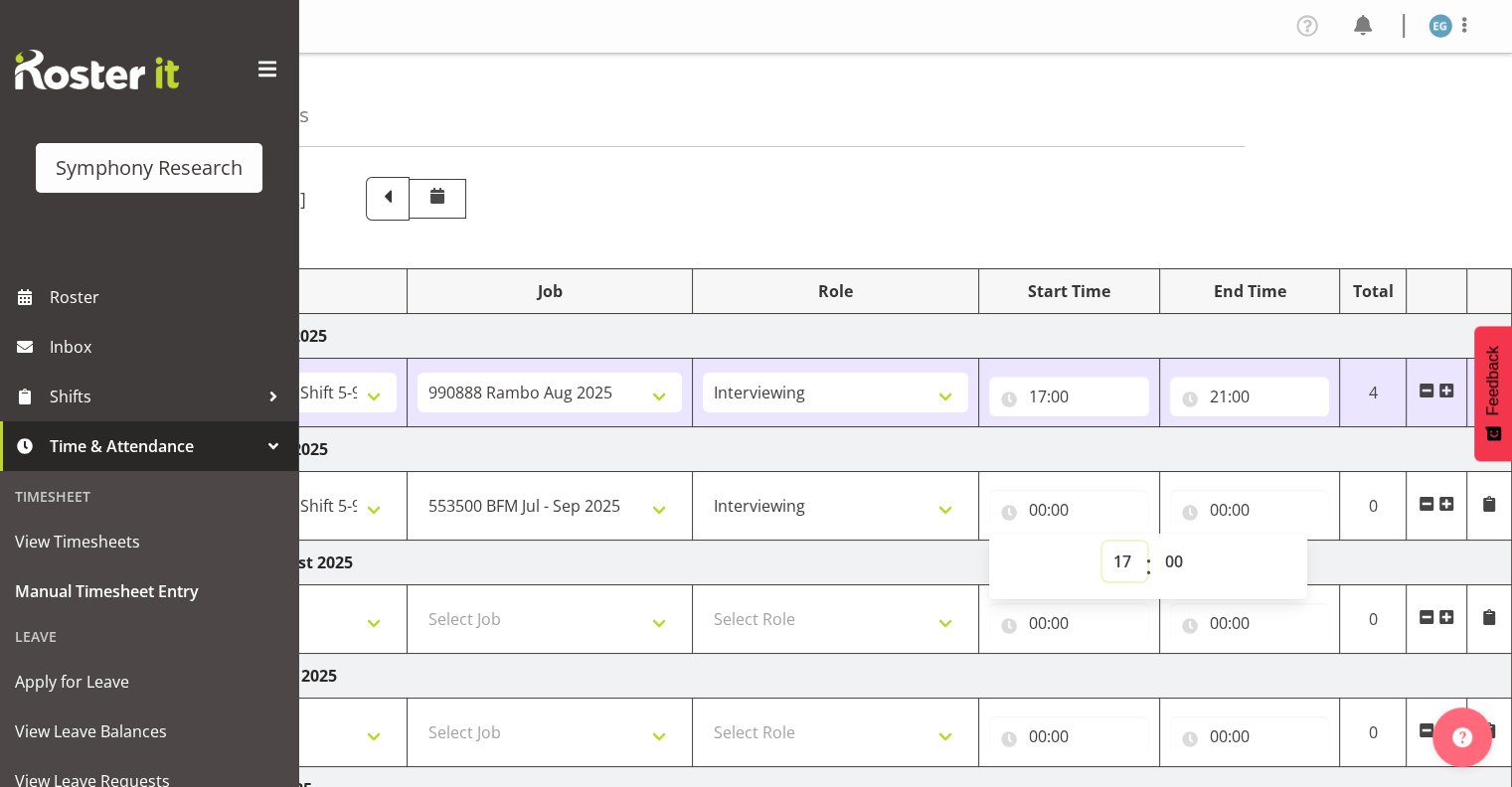 type on "17:00" 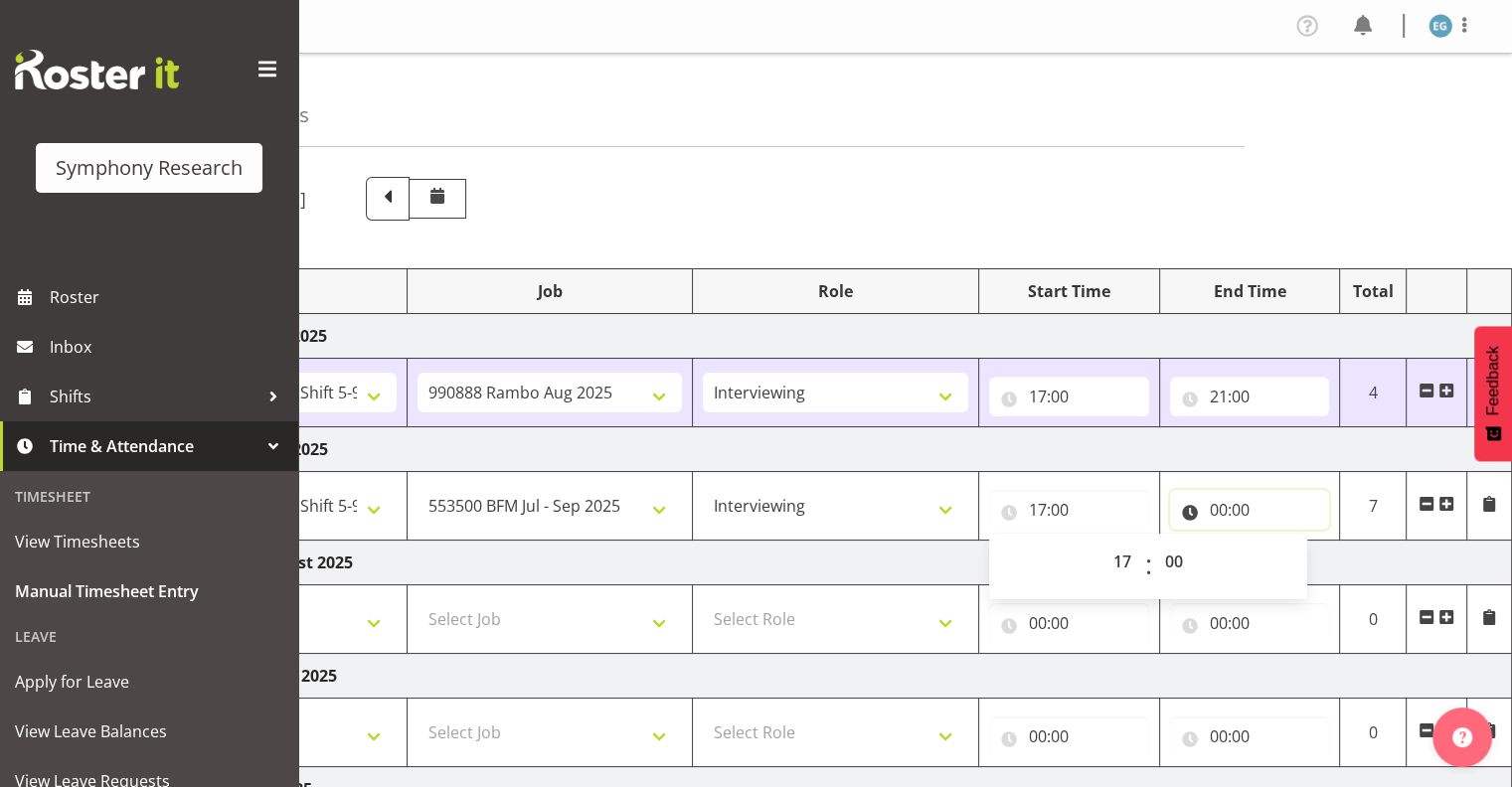 click on "00:00" at bounding box center [1250, 510] 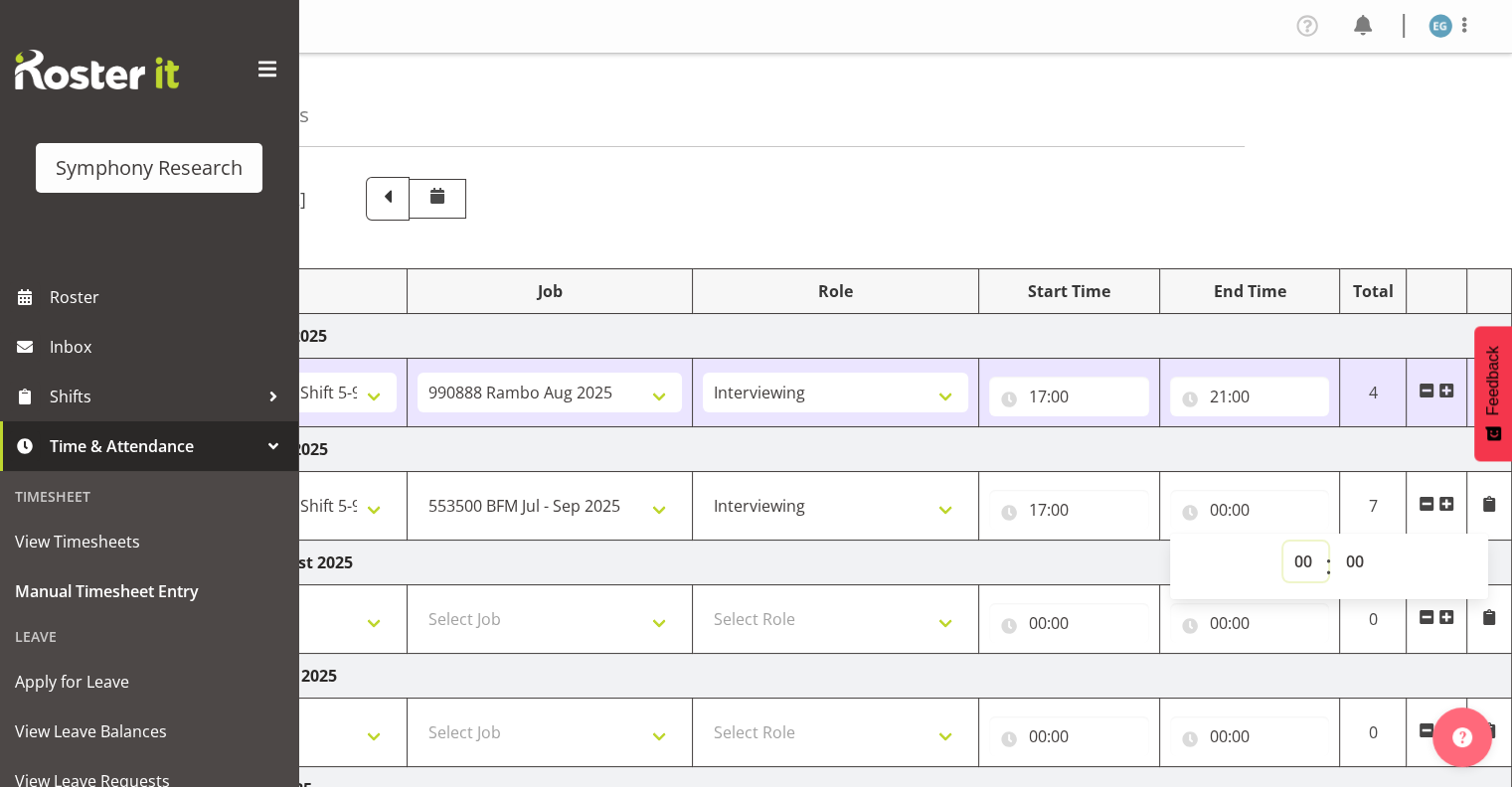 click on "00   01   02   03   04   05   06   07   08   09   10   11   12   13   14   15   16   17   18   19   20   21   22   23" at bounding box center [1305, 561] 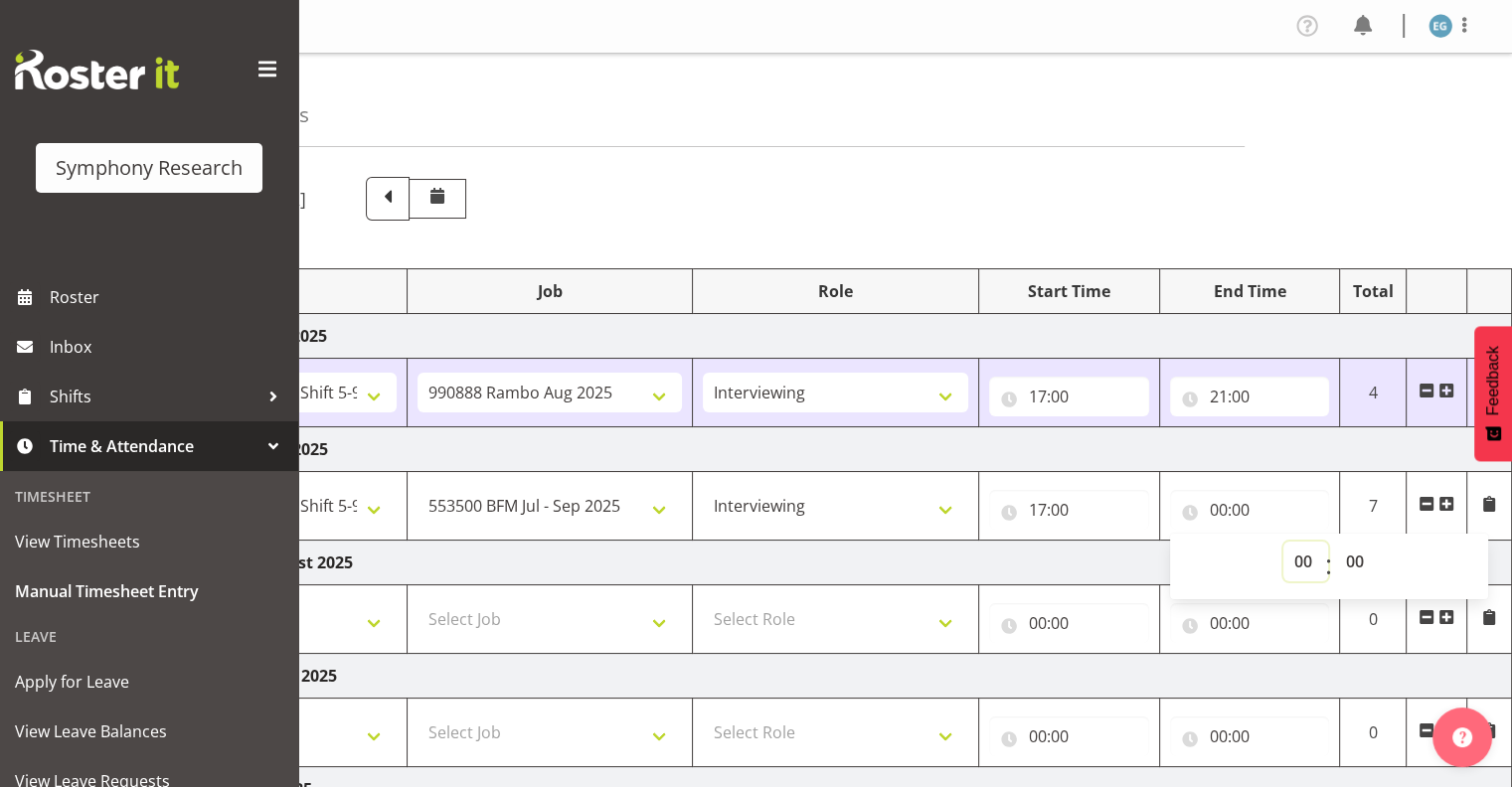 select on "20" 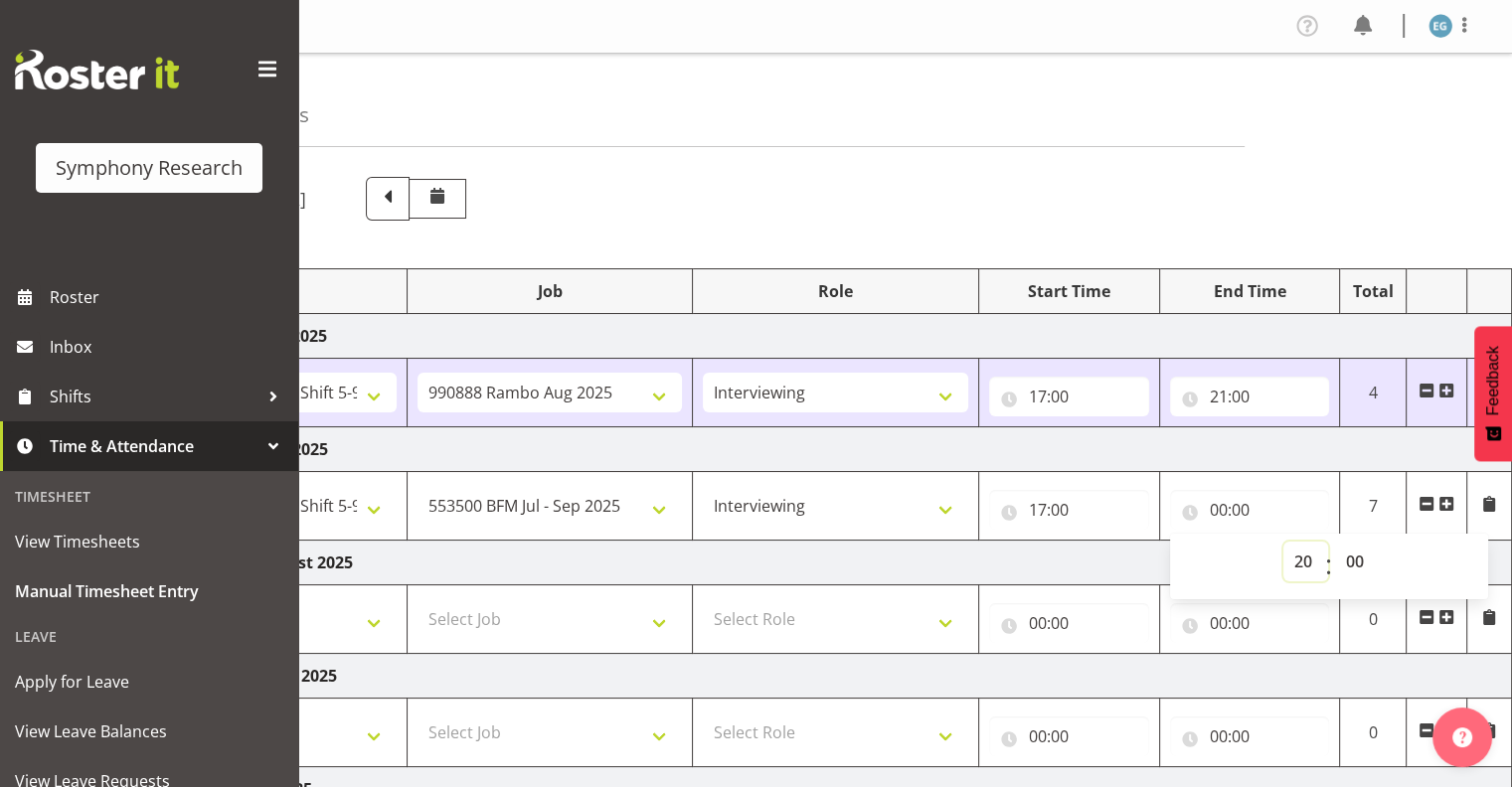 click on "00   01   02   03   04   05   06   07   08   09   10   11   12   13   14   15   16   17   18   19   20   21   22   23" at bounding box center (1305, 561) 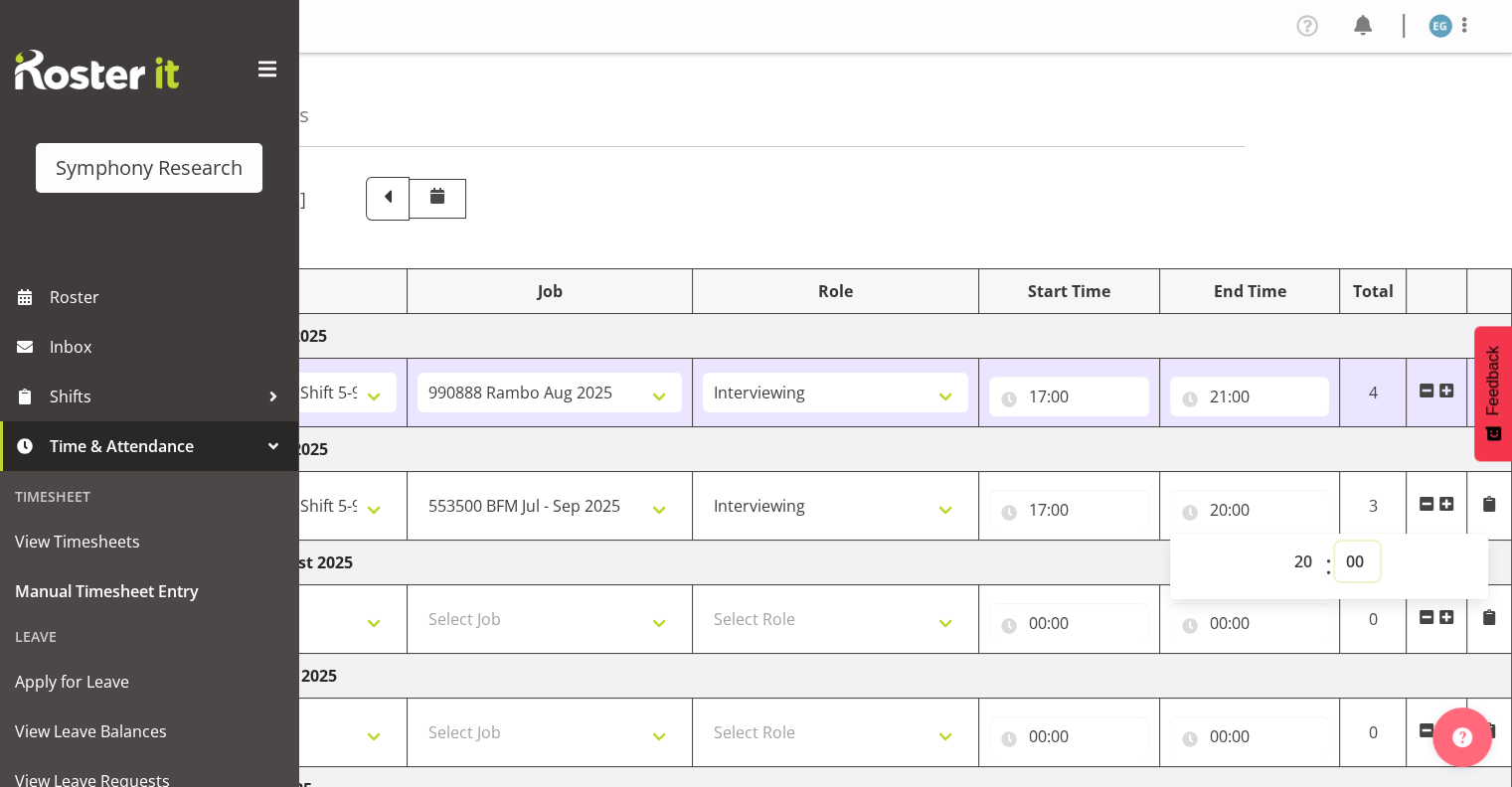 click on "00   01   02   03   04   05   06   07   08   09   10   11   12   13   14   15   16   17   18   19   20   21   22   23   24   25   26   27   28   29   30   31   32   33   34   35   36   37   38   39   40   41   42   43   44   45   46   47   48   49   50   51   52   53   54   55   56   57   58   59" at bounding box center (1357, 561) 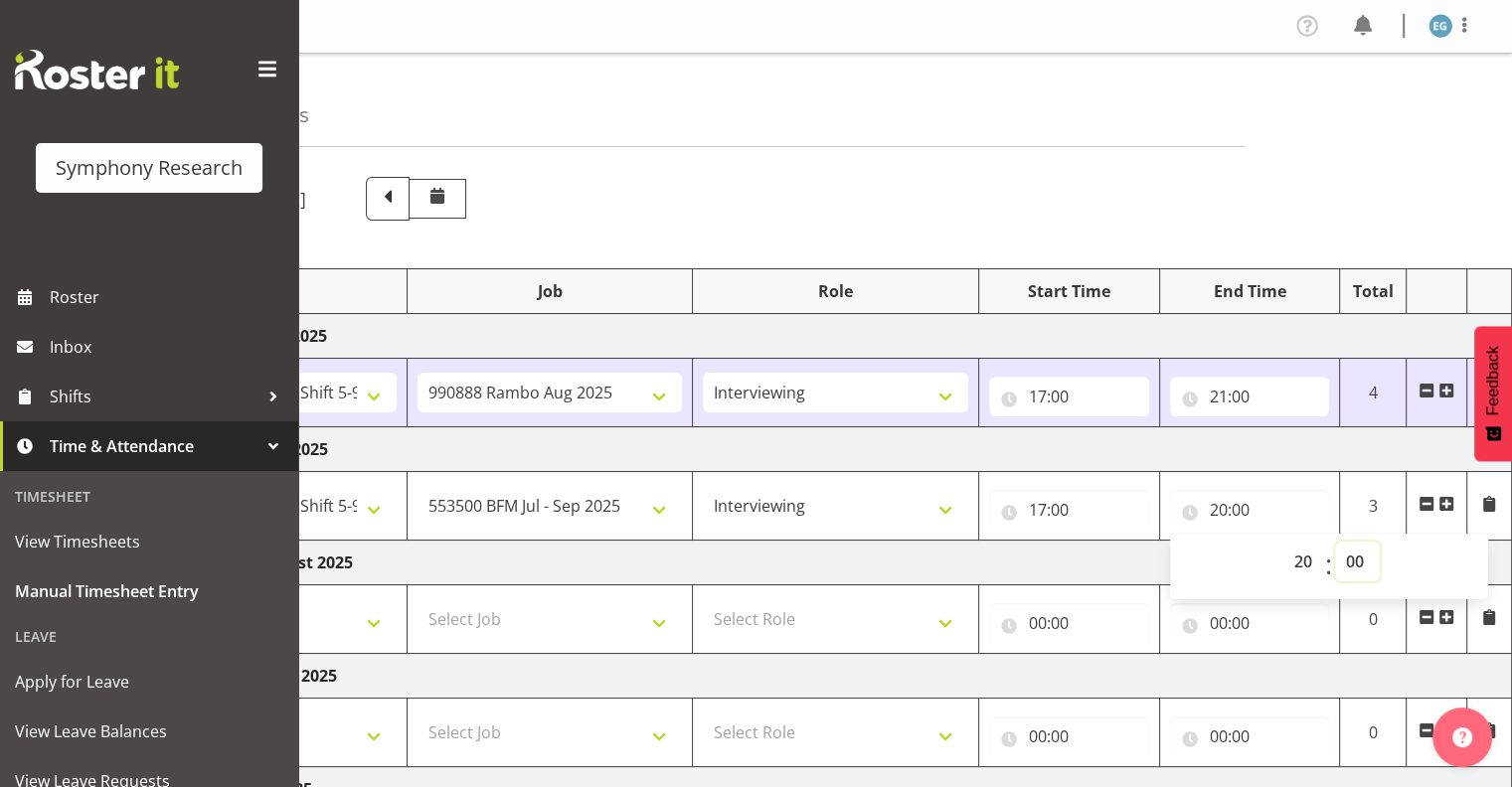 select on "30" 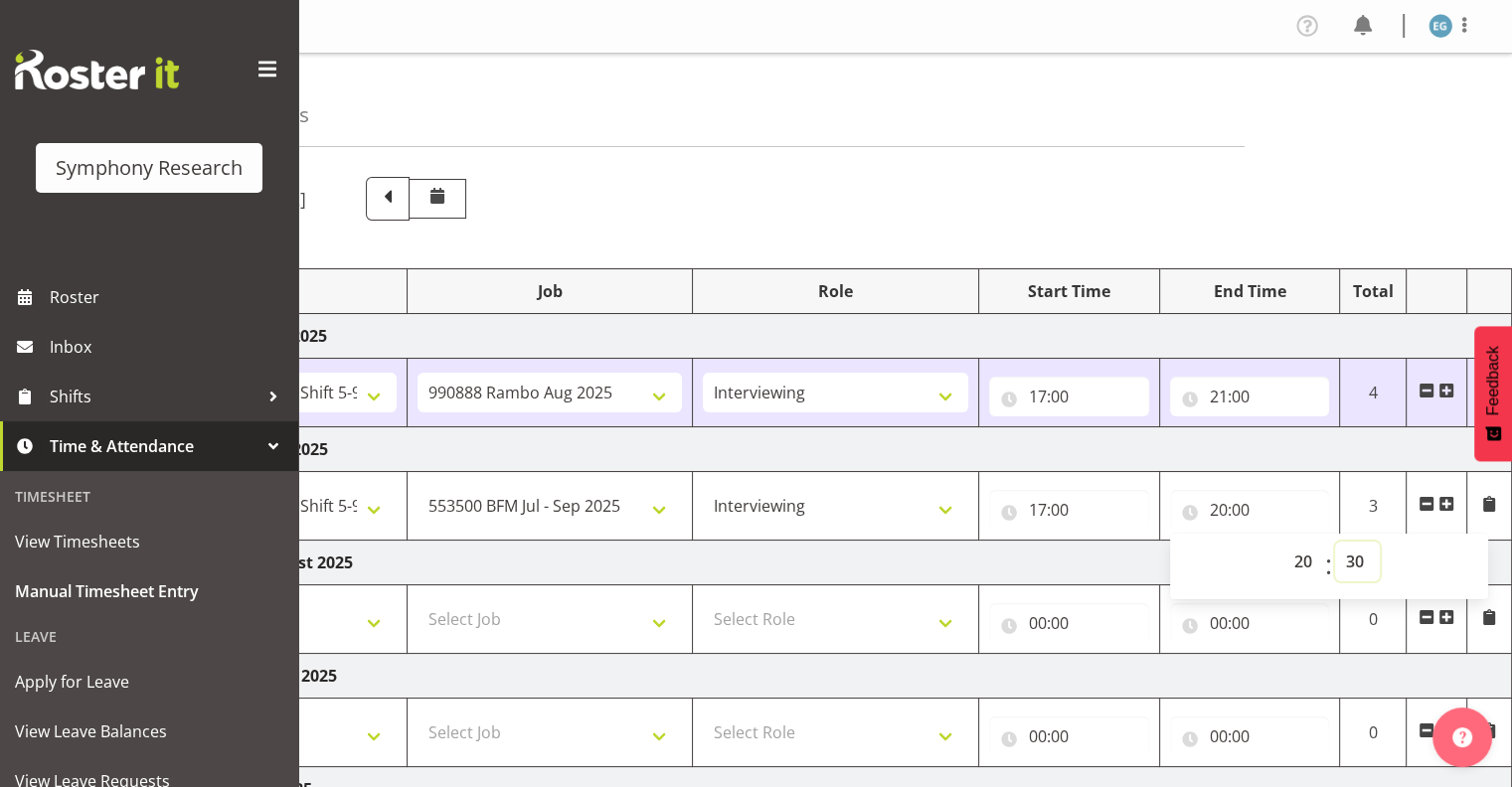 click on "00   01   02   03   04   05   06   07   08   09   10   11   12   13   14   15   16   17   18   19   20   21   22   23   24   25   26   27   28   29   30   31   32   33   34   35   36   37   38   39   40   41   42   43   44   45   46   47   48   49   50   51   52   53   54   55   56   57   58   59" at bounding box center (1357, 561) 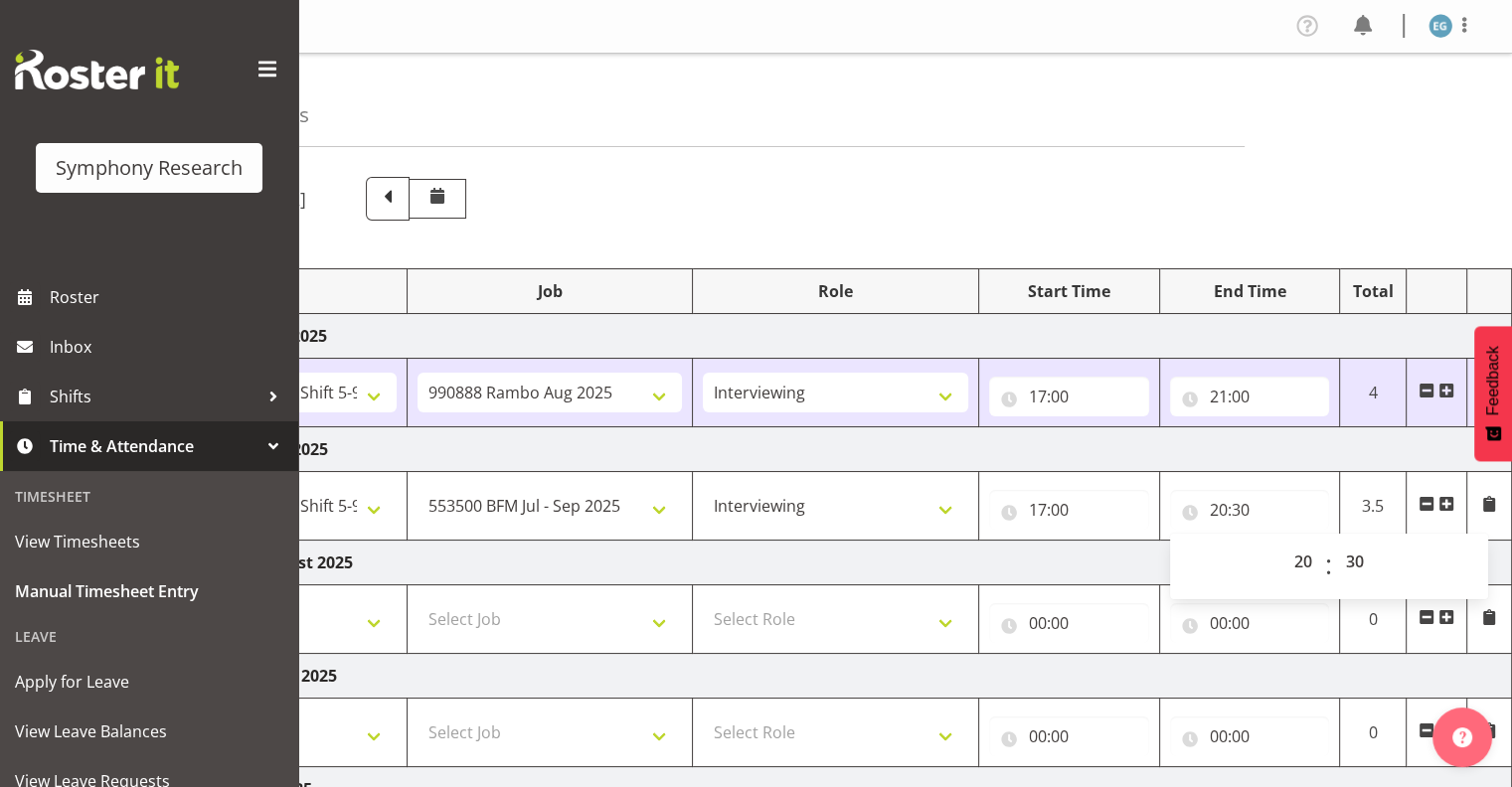 drag, startPoint x: 1356, startPoint y: 429, endPoint x: 1369, endPoint y: 437, distance: 15.264338 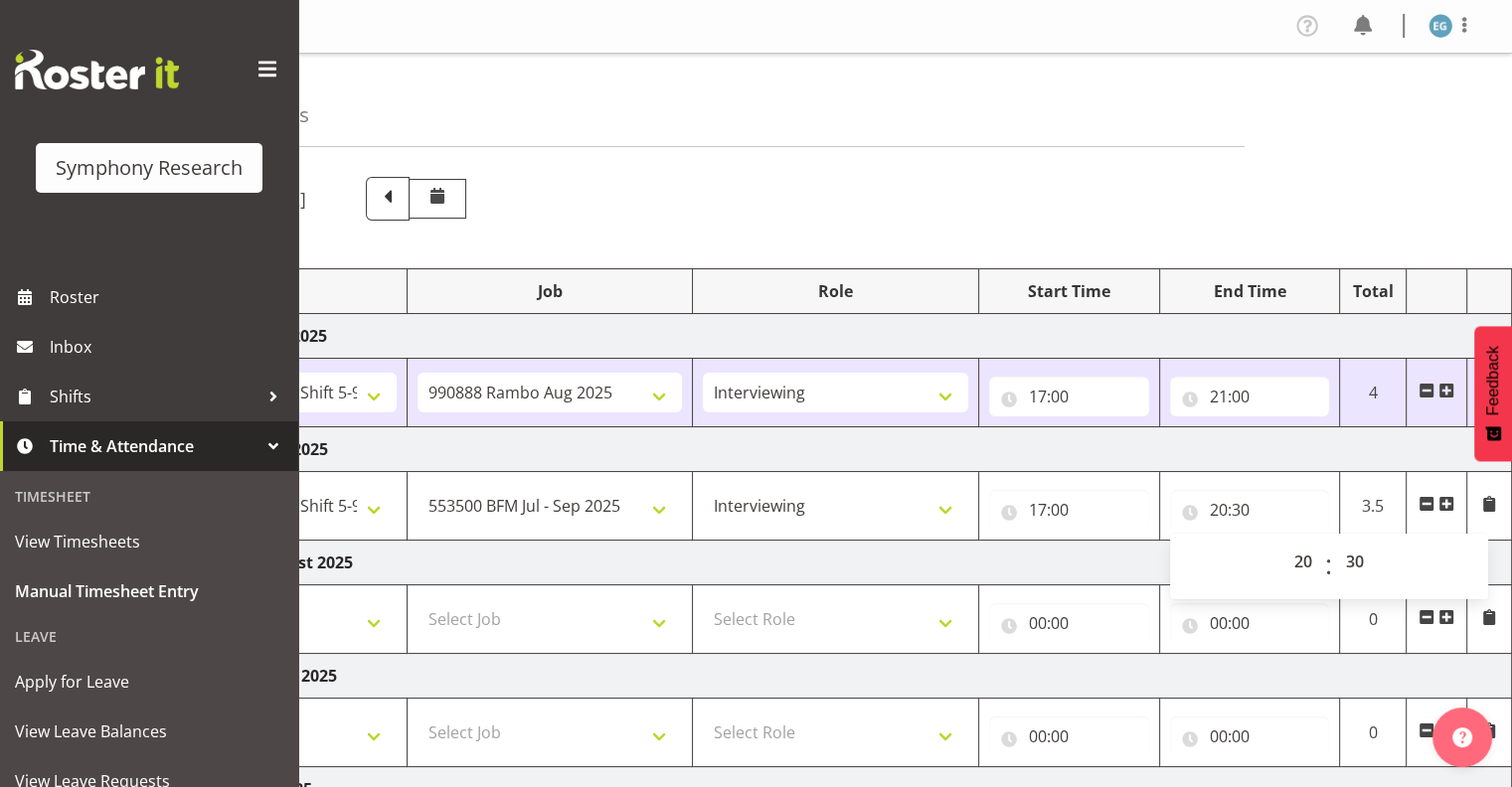 click on "Tuesday 5th August 2025" at bounding box center [816, 449] 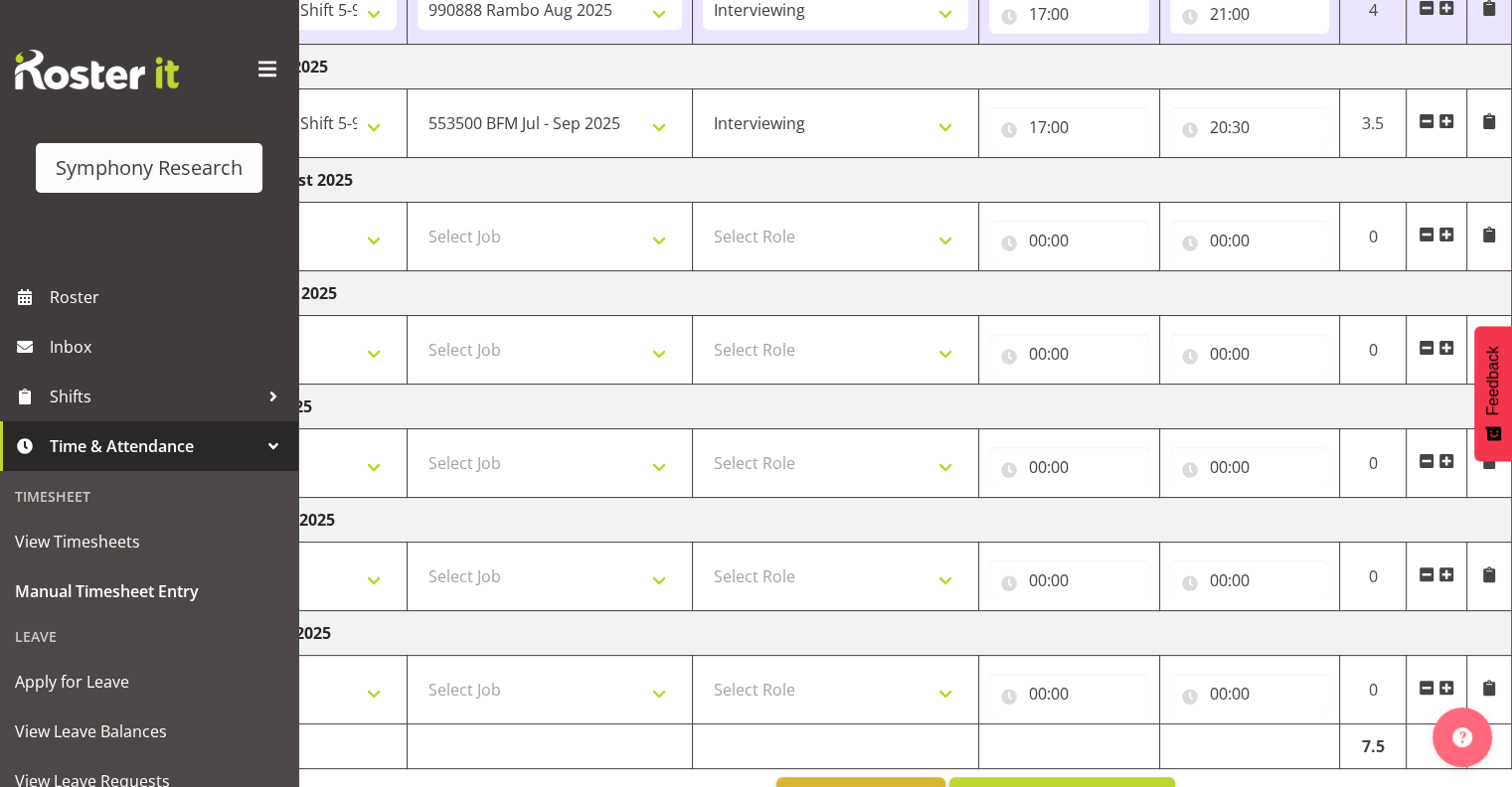 scroll, scrollTop: 442, scrollLeft: 0, axis: vertical 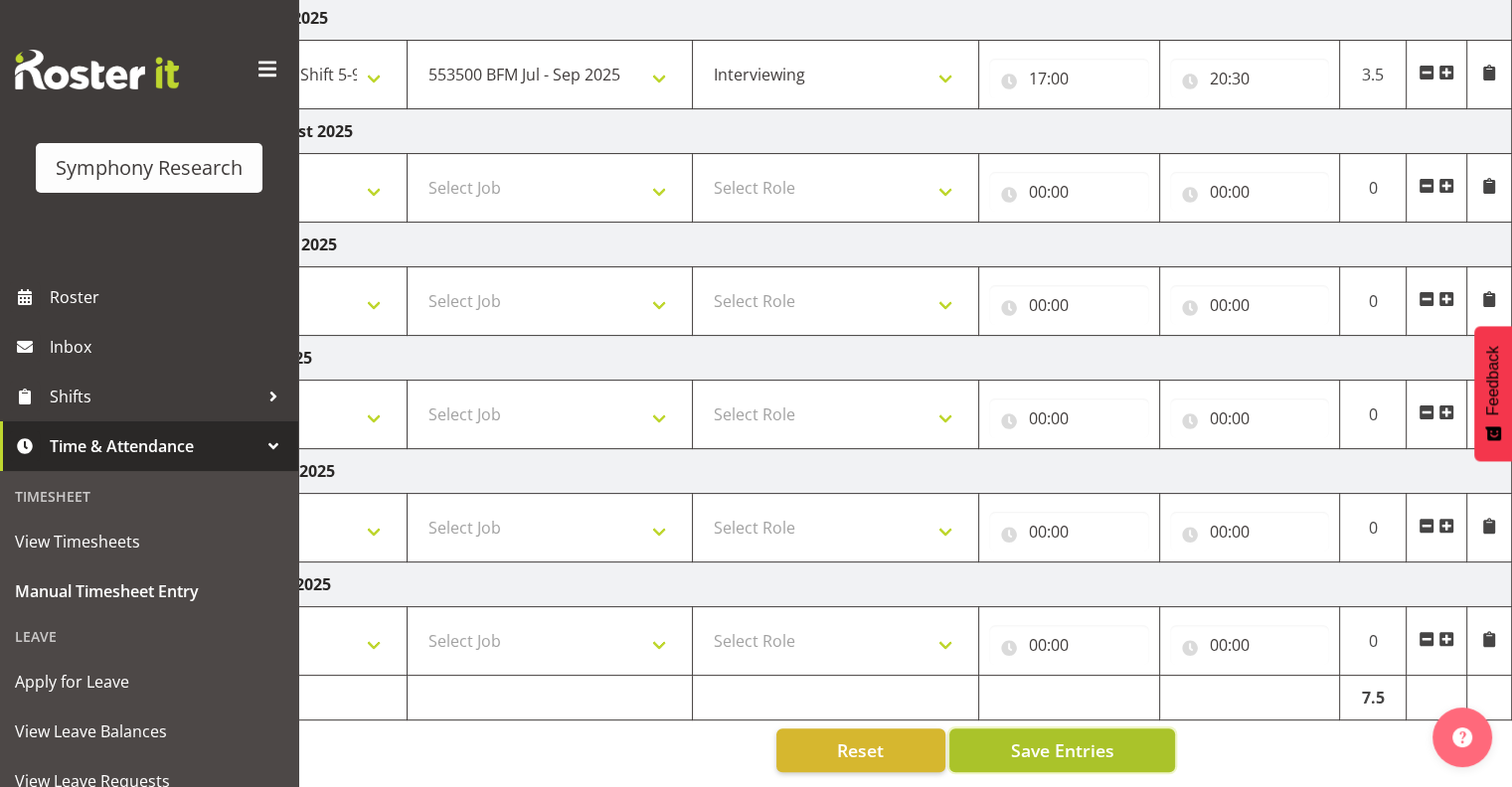 click on "Save
Entries" at bounding box center [1062, 750] 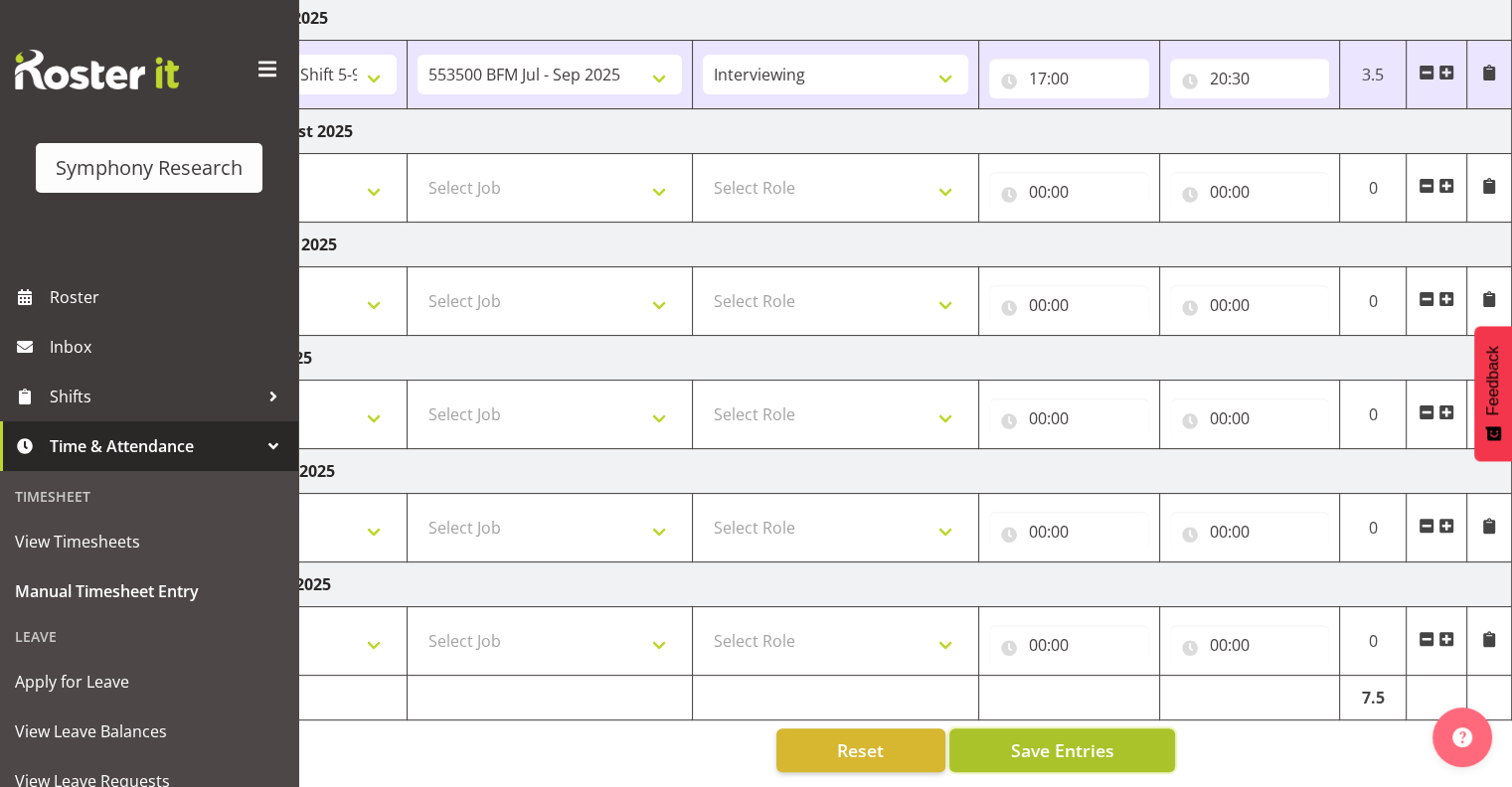 click on "Save
Entries" at bounding box center (1062, 750) 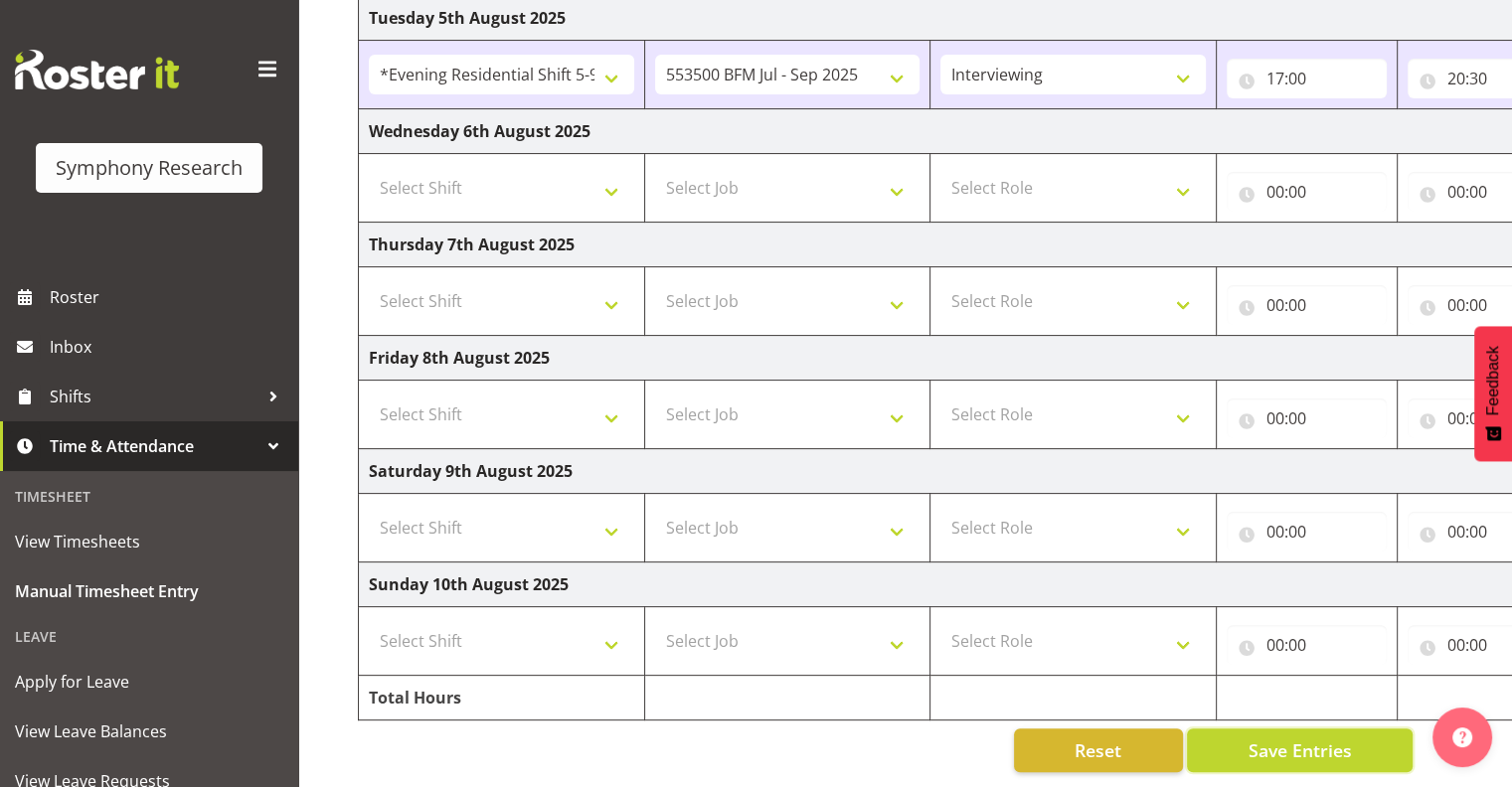 scroll, scrollTop: 0, scrollLeft: 0, axis: both 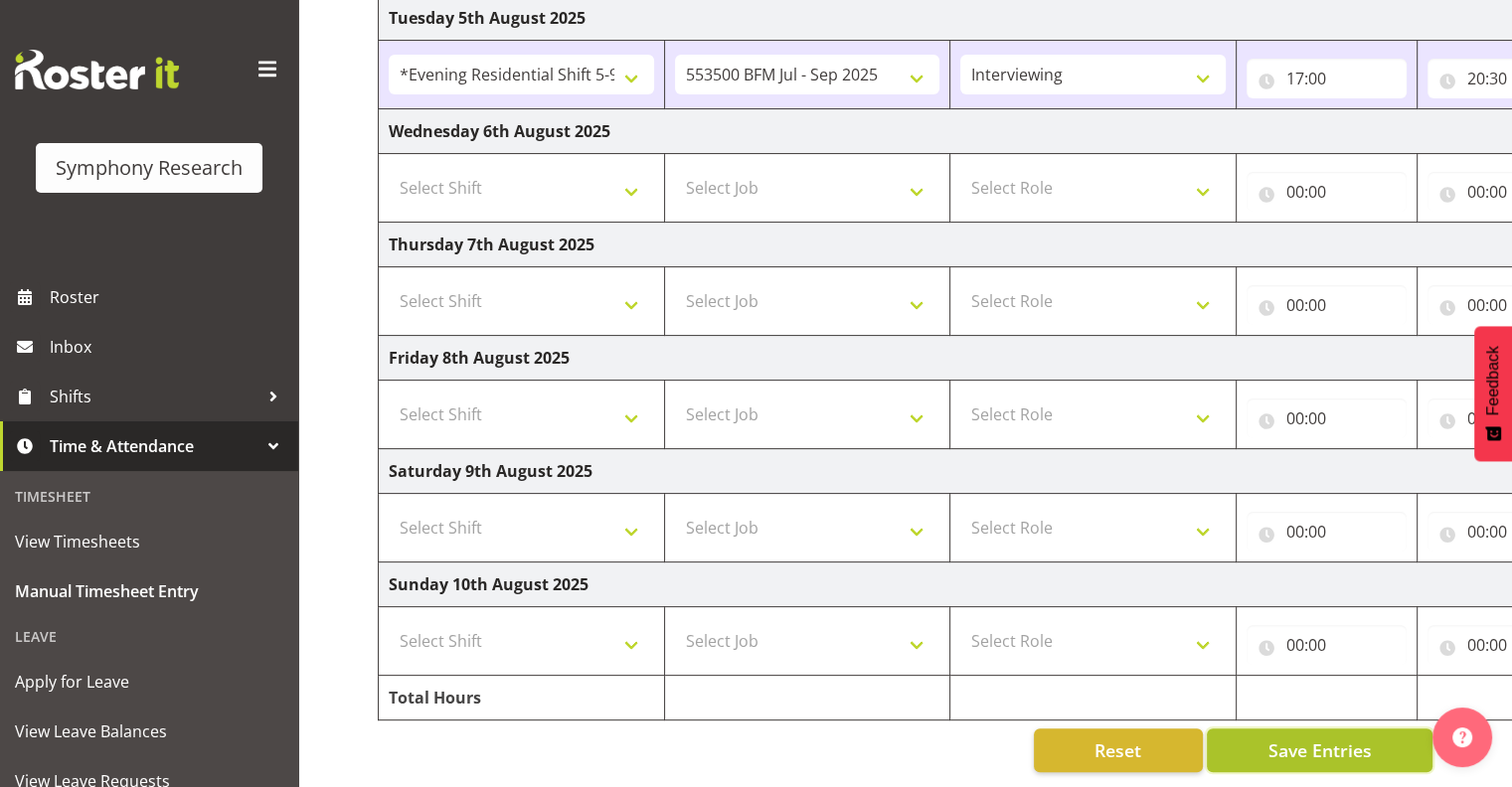 click on "Save
Entries" at bounding box center (1319, 750) 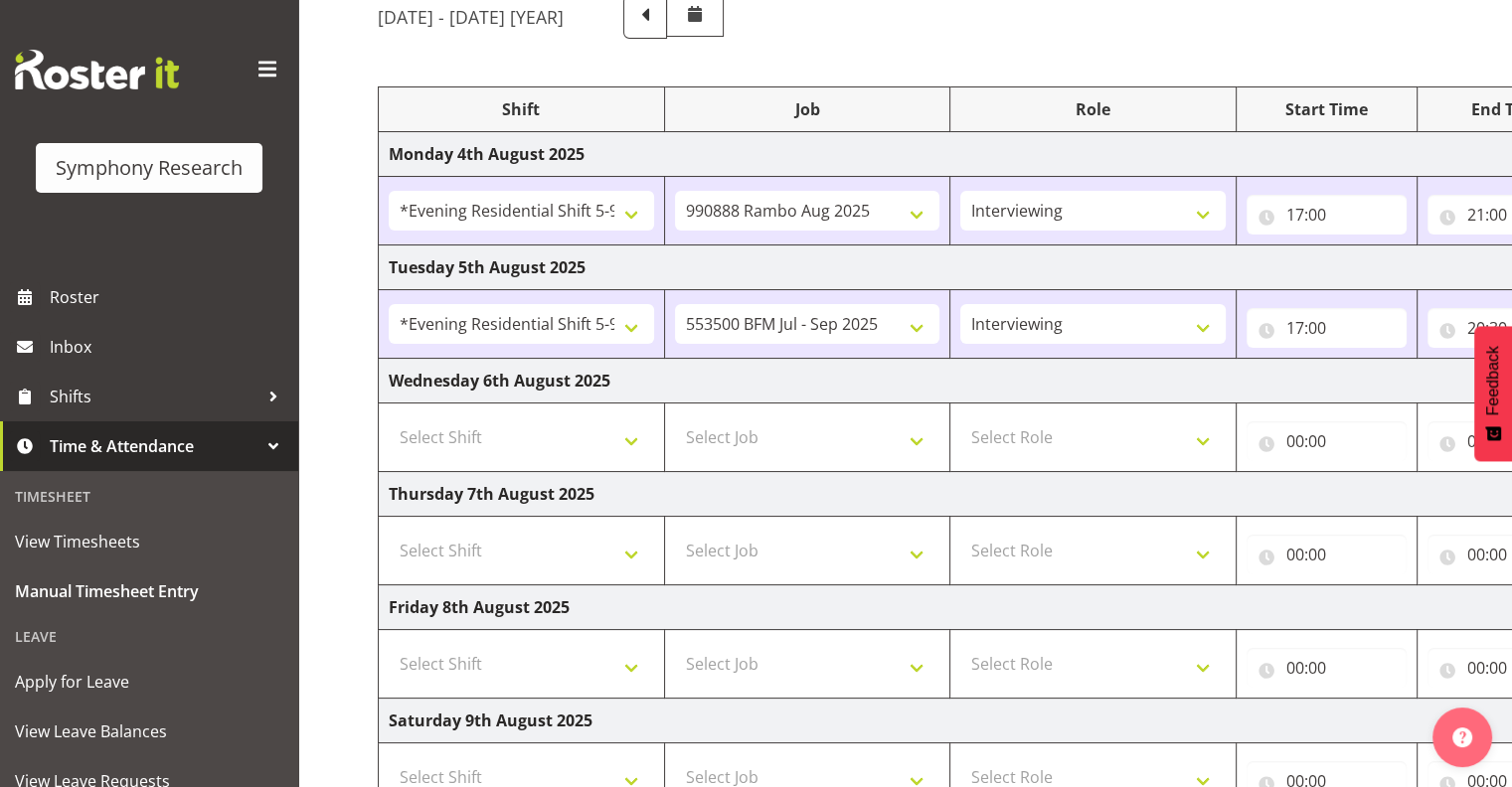 scroll, scrollTop: 0, scrollLeft: 0, axis: both 